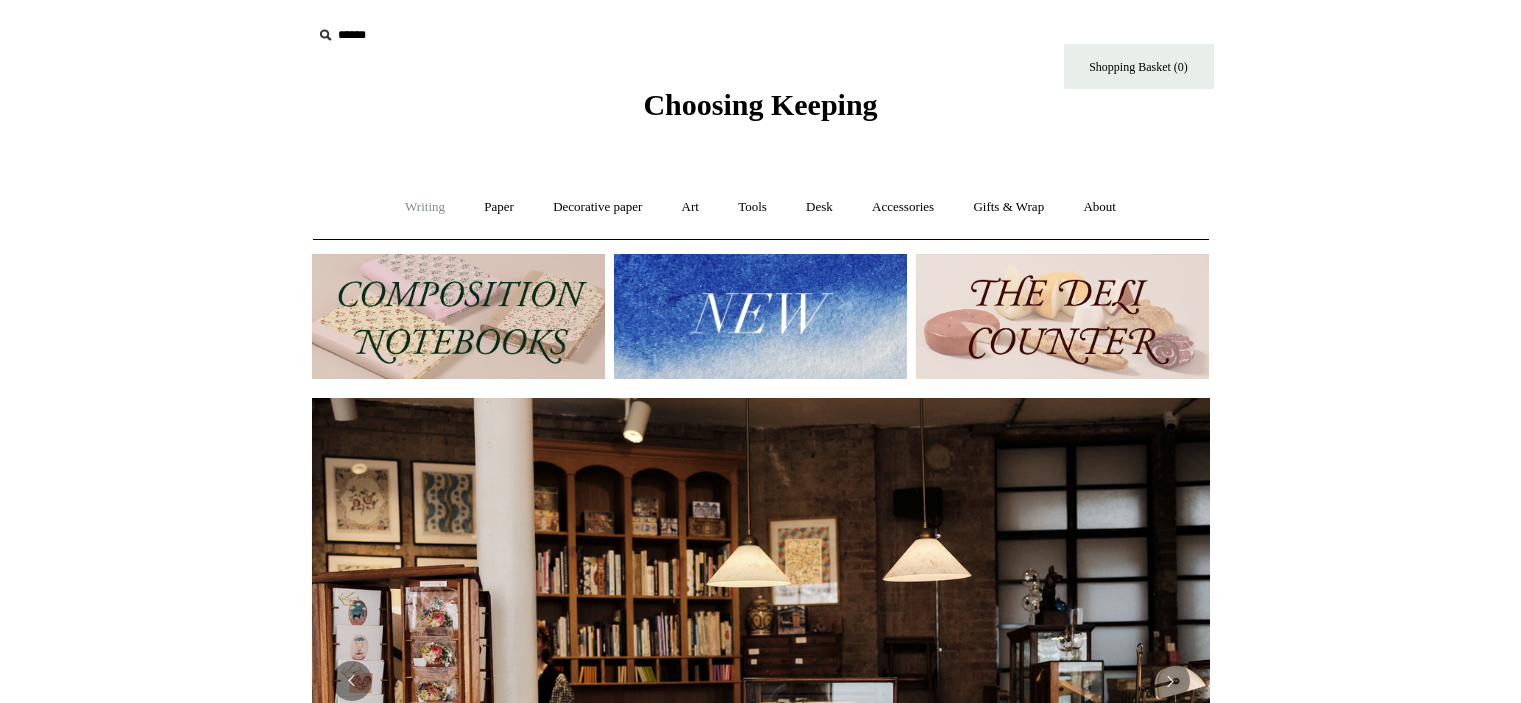 scroll, scrollTop: 0, scrollLeft: 0, axis: both 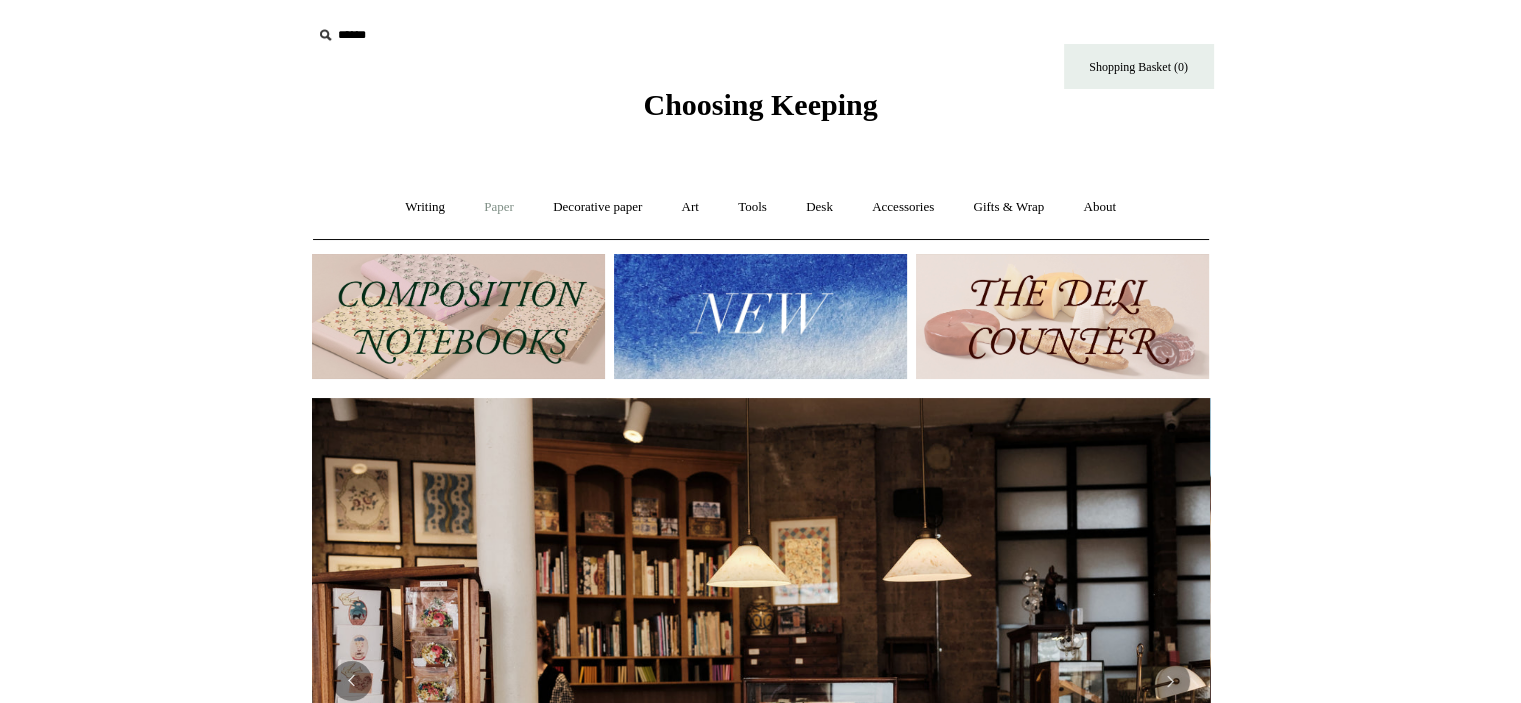 click on "Paper +" at bounding box center (499, 207) 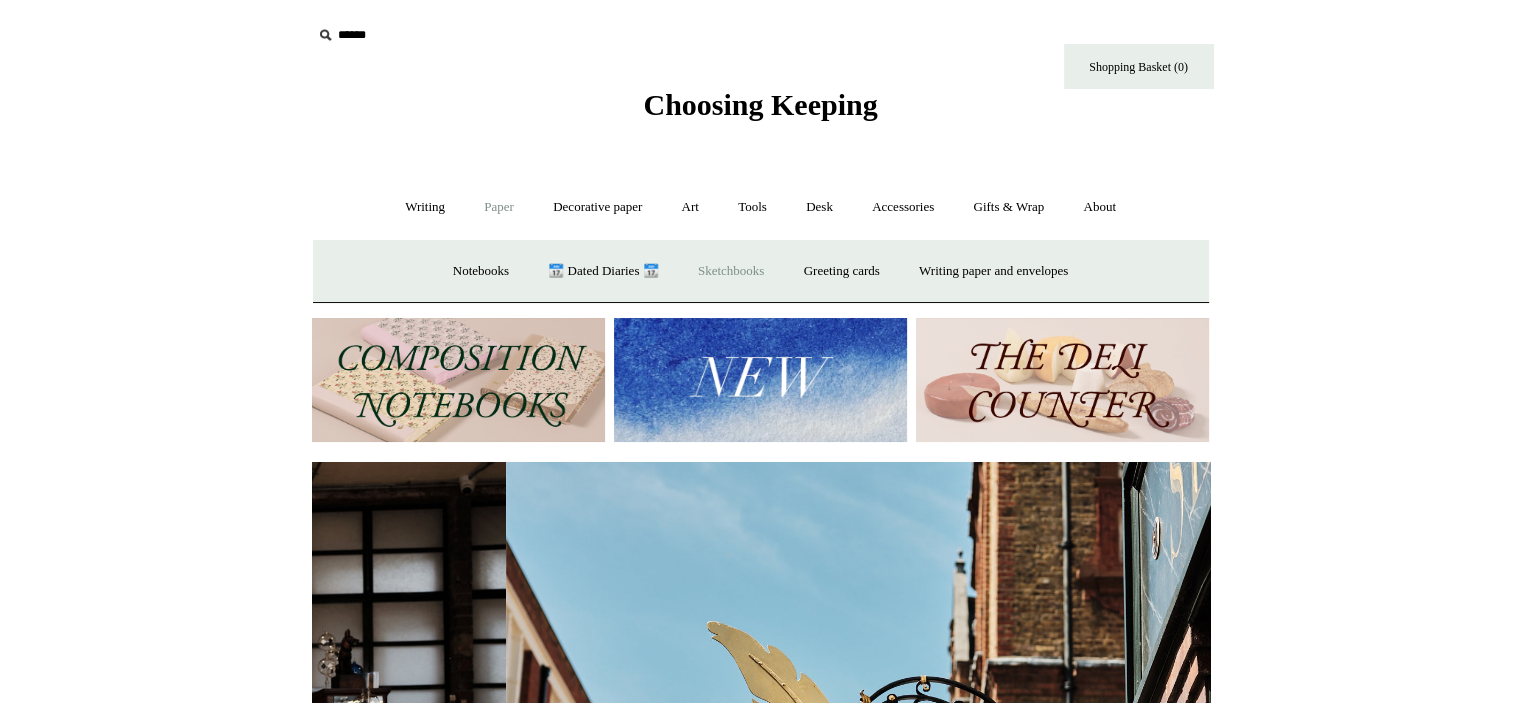 click on "Sketchbooks +" at bounding box center (731, 271) 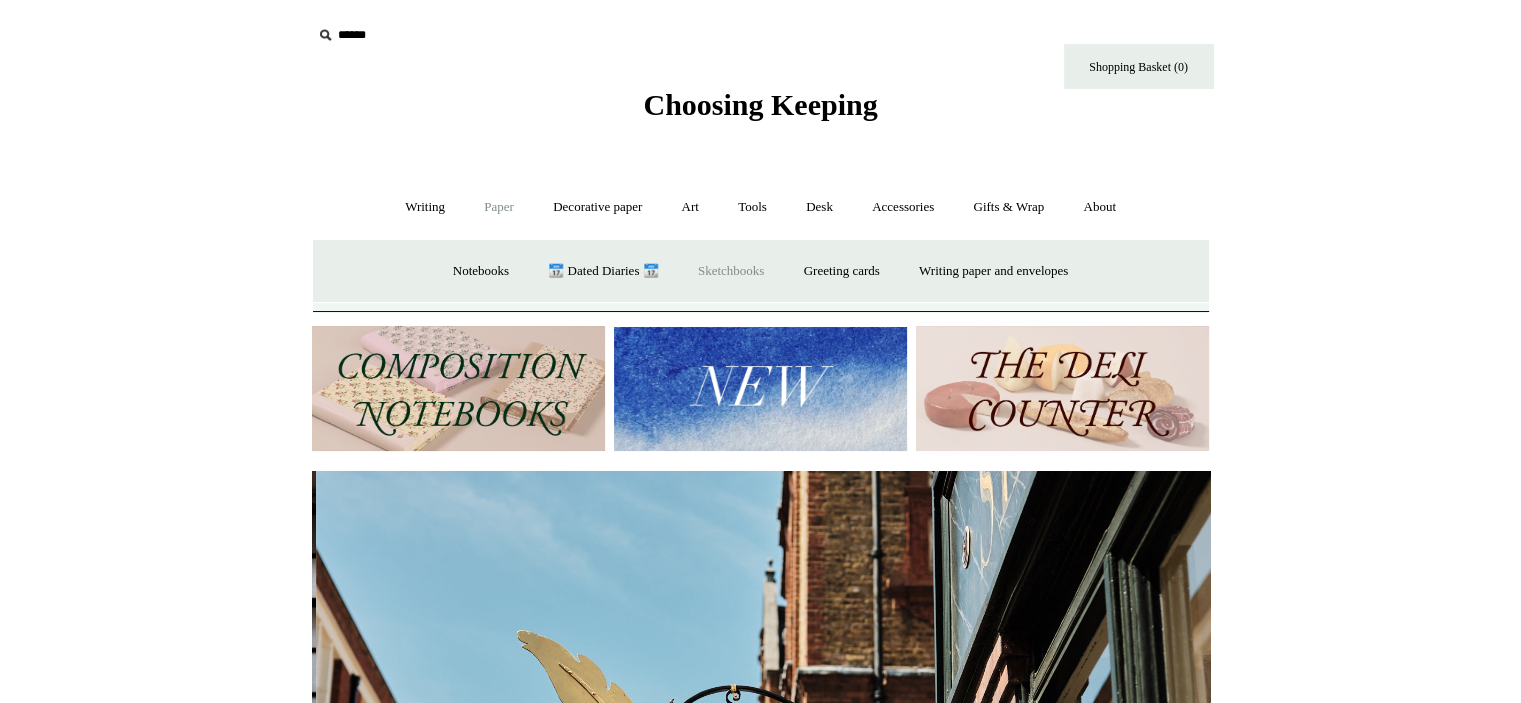 click on "Sketchbooks -" at bounding box center (731, 271) 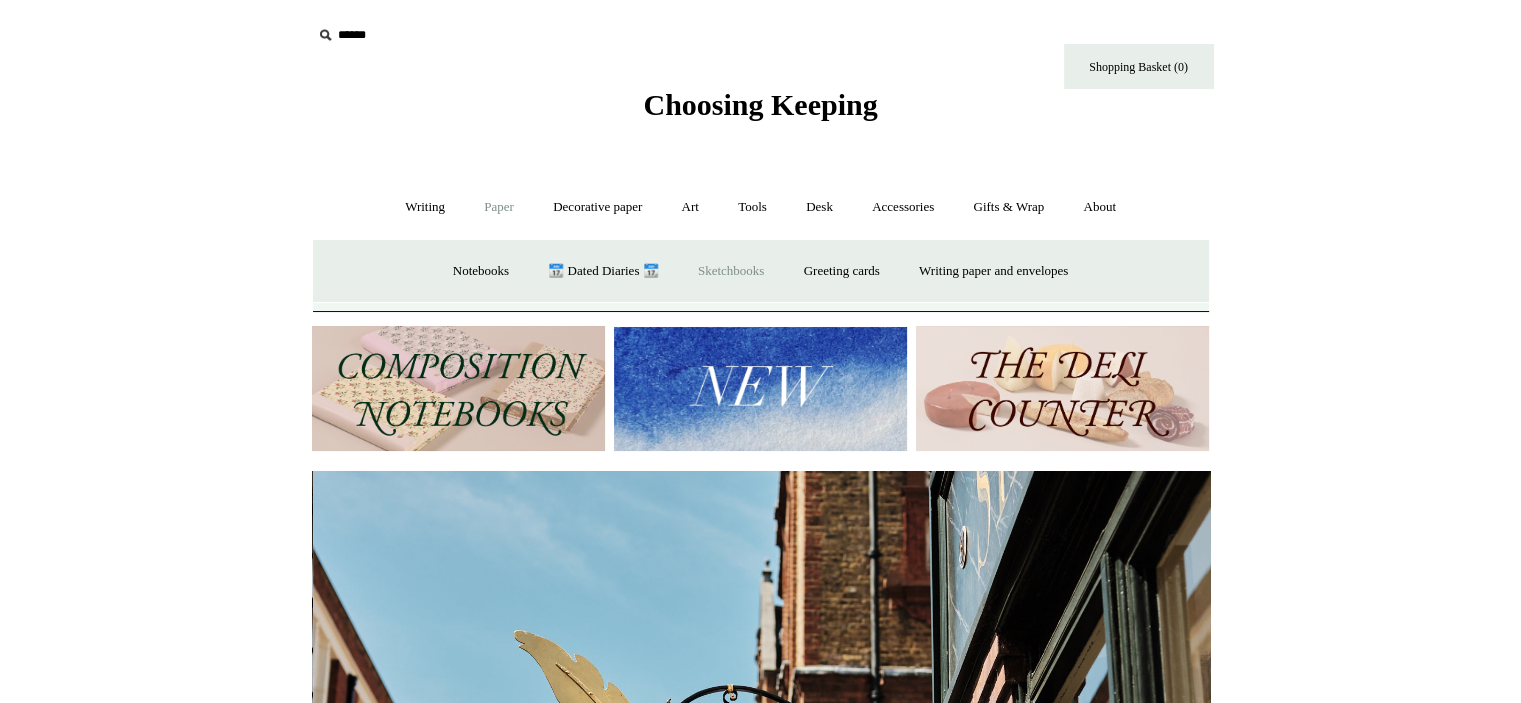 scroll, scrollTop: 0, scrollLeft: 898, axis: horizontal 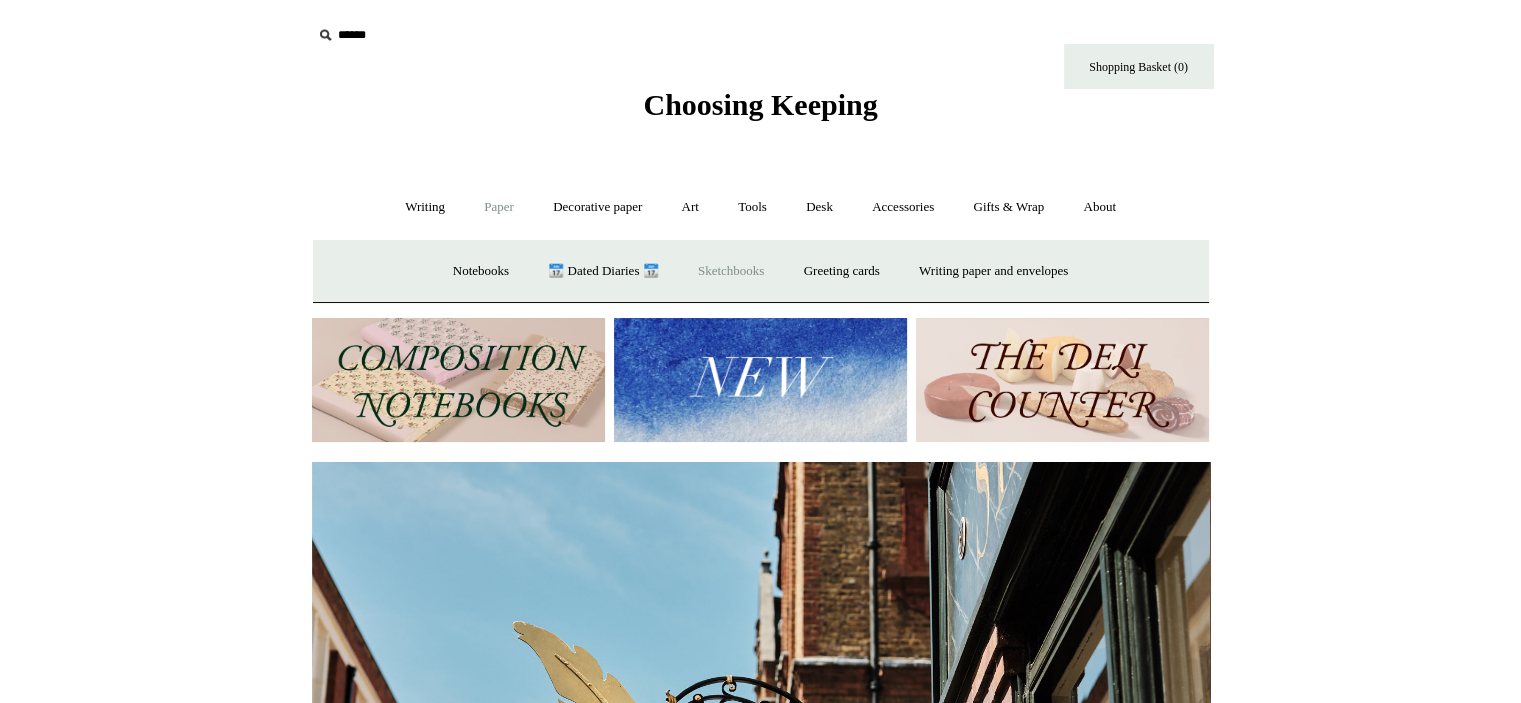 click on "Sketchbooks +" at bounding box center [731, 271] 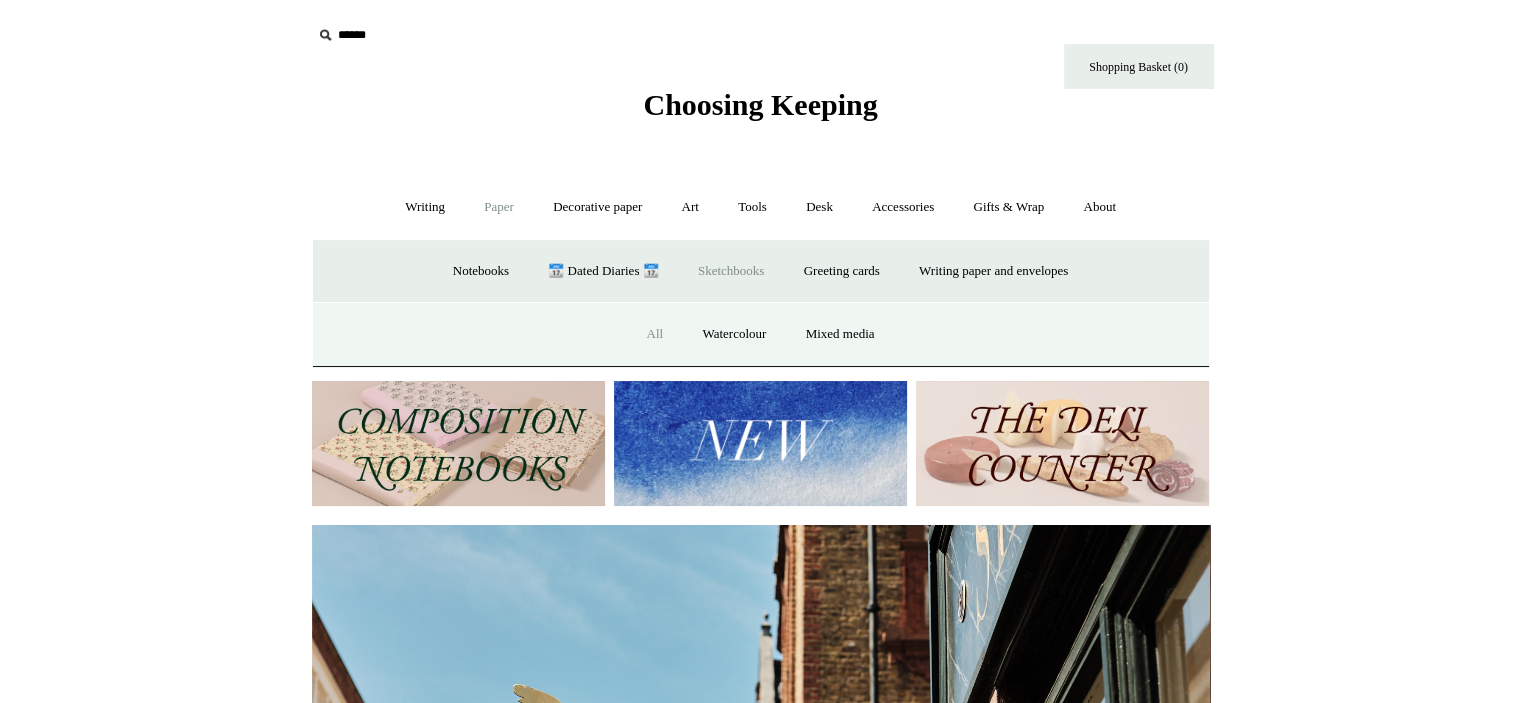 click on "All" at bounding box center [654, 334] 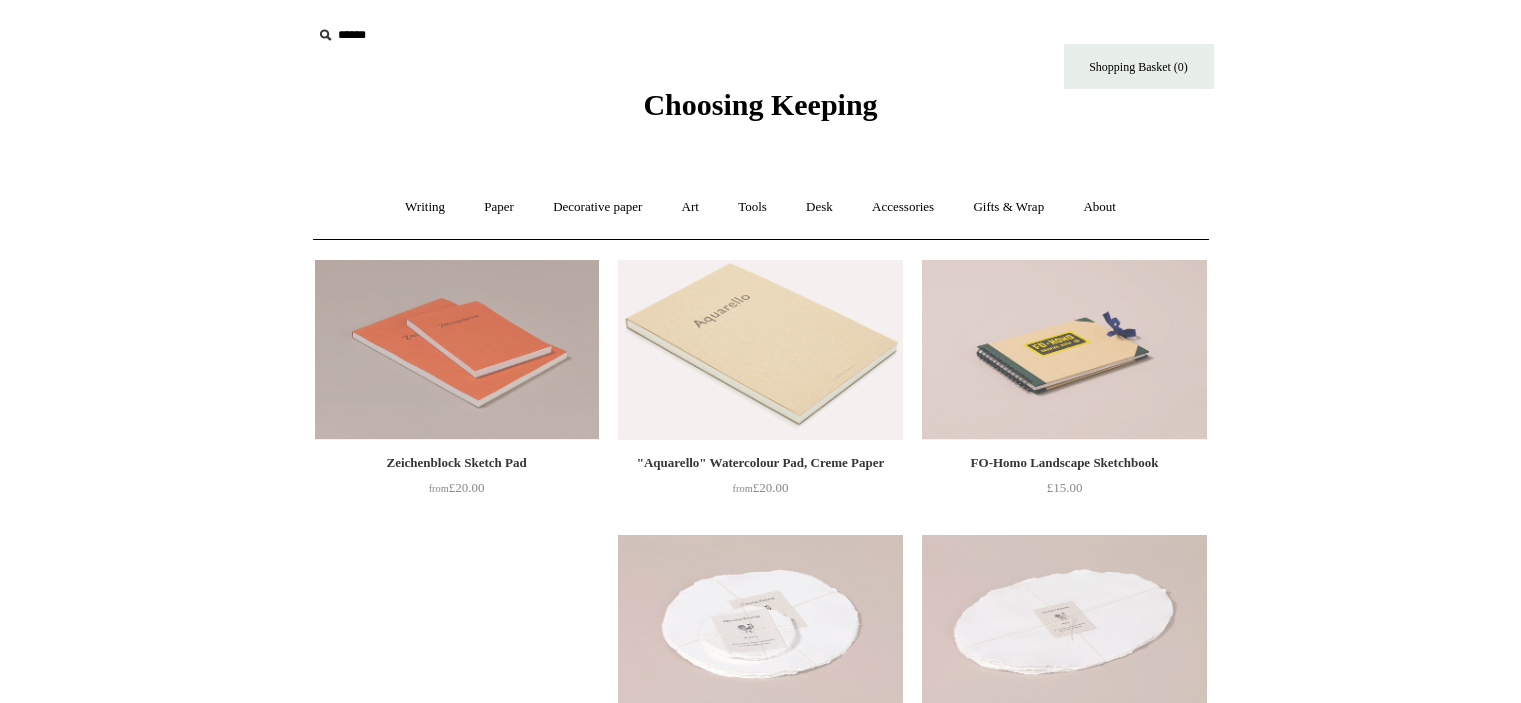 scroll, scrollTop: 0, scrollLeft: 0, axis: both 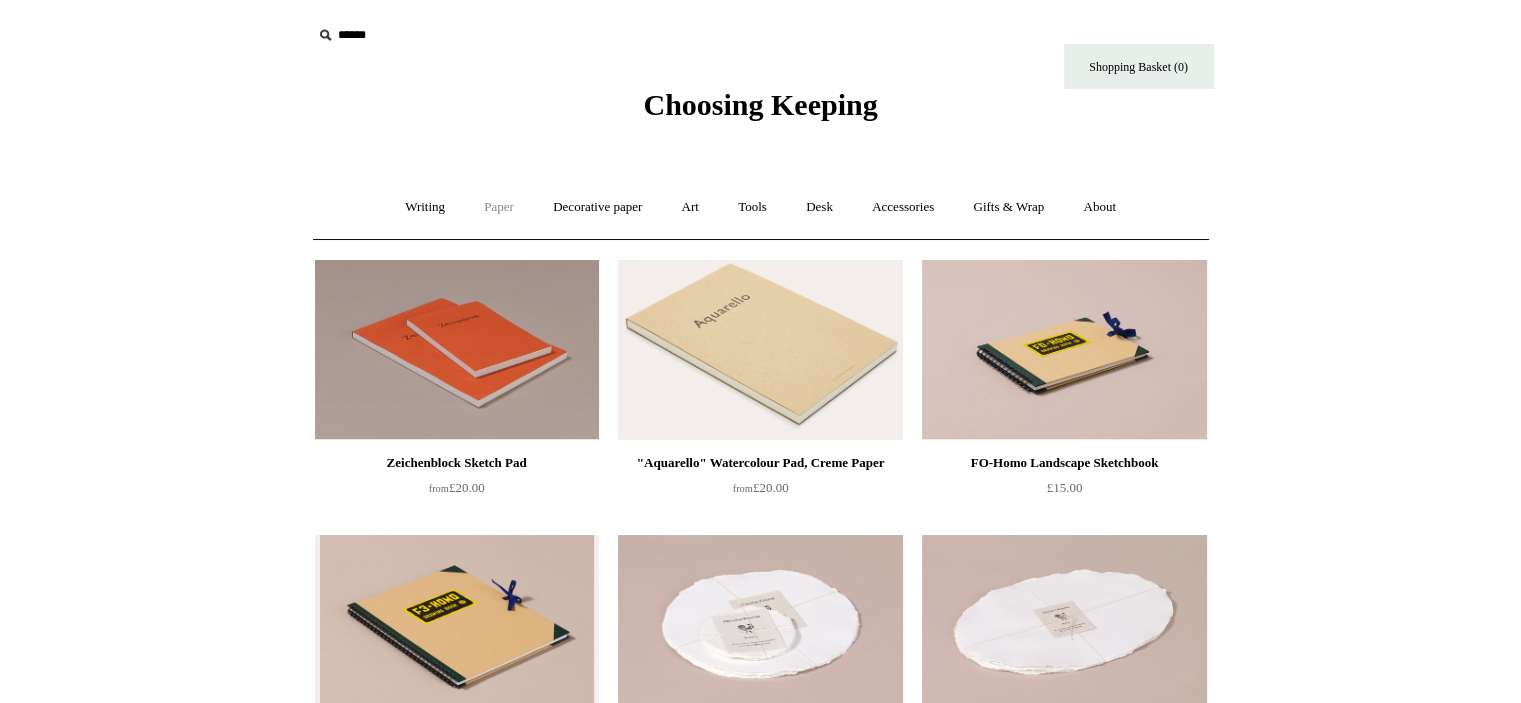 click on "Paper +" at bounding box center [499, 207] 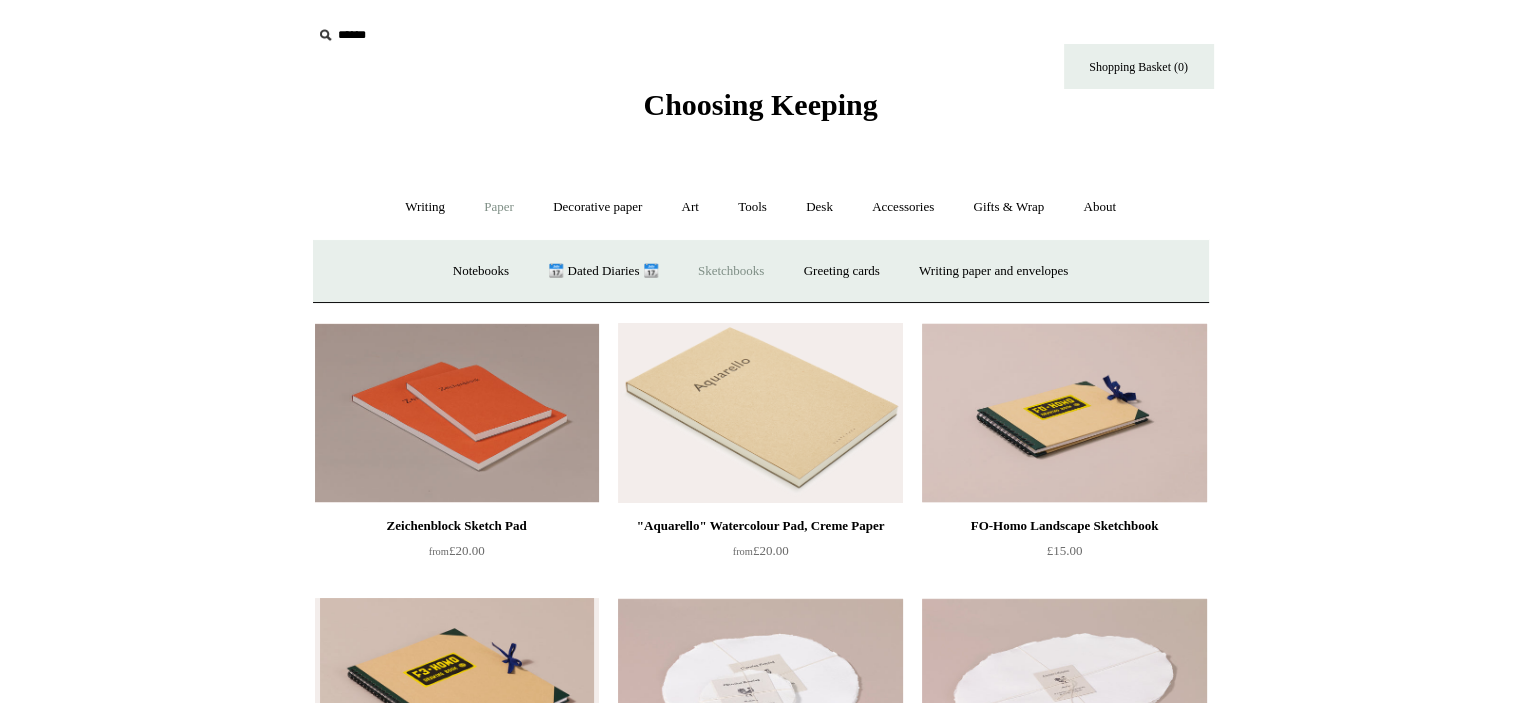 click on "Sketchbooks +" at bounding box center [731, 271] 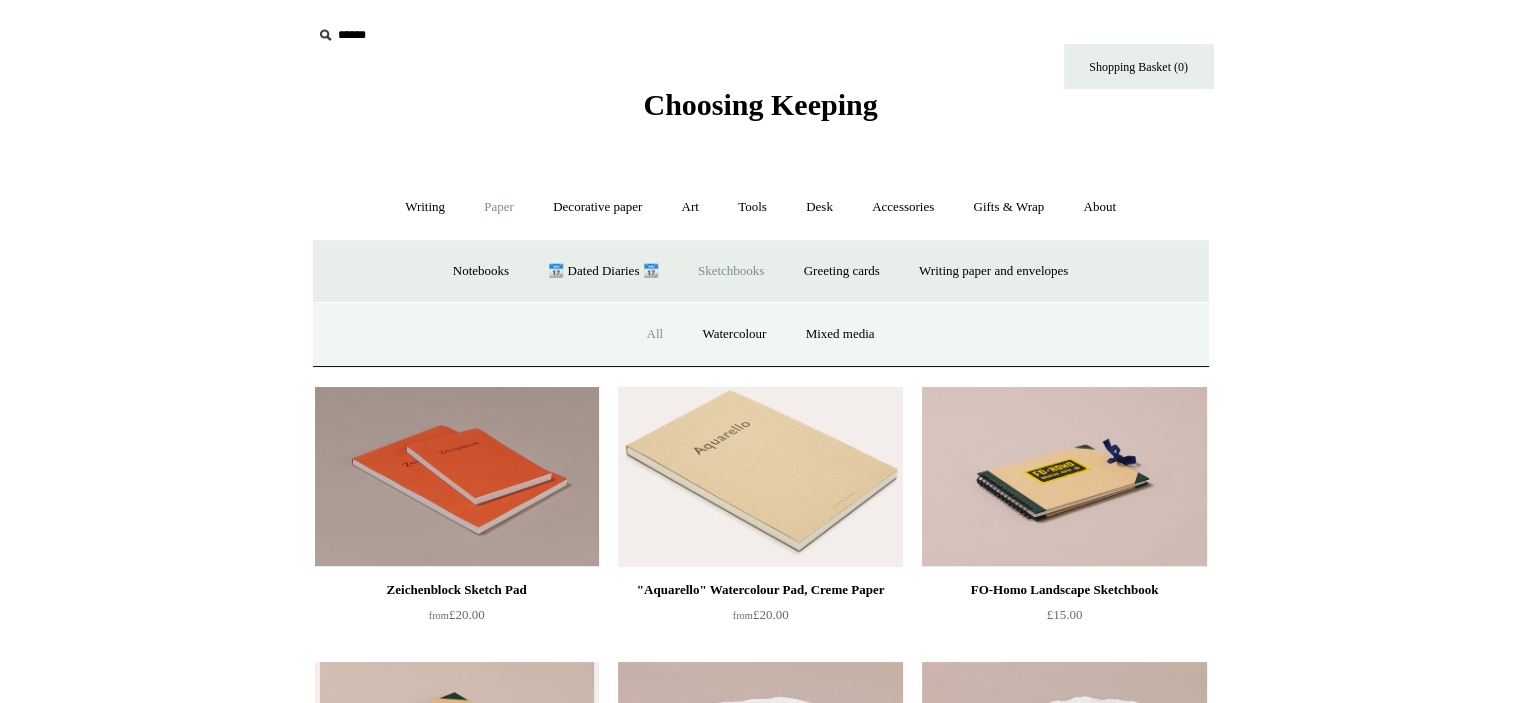 click on "All" at bounding box center (654, 334) 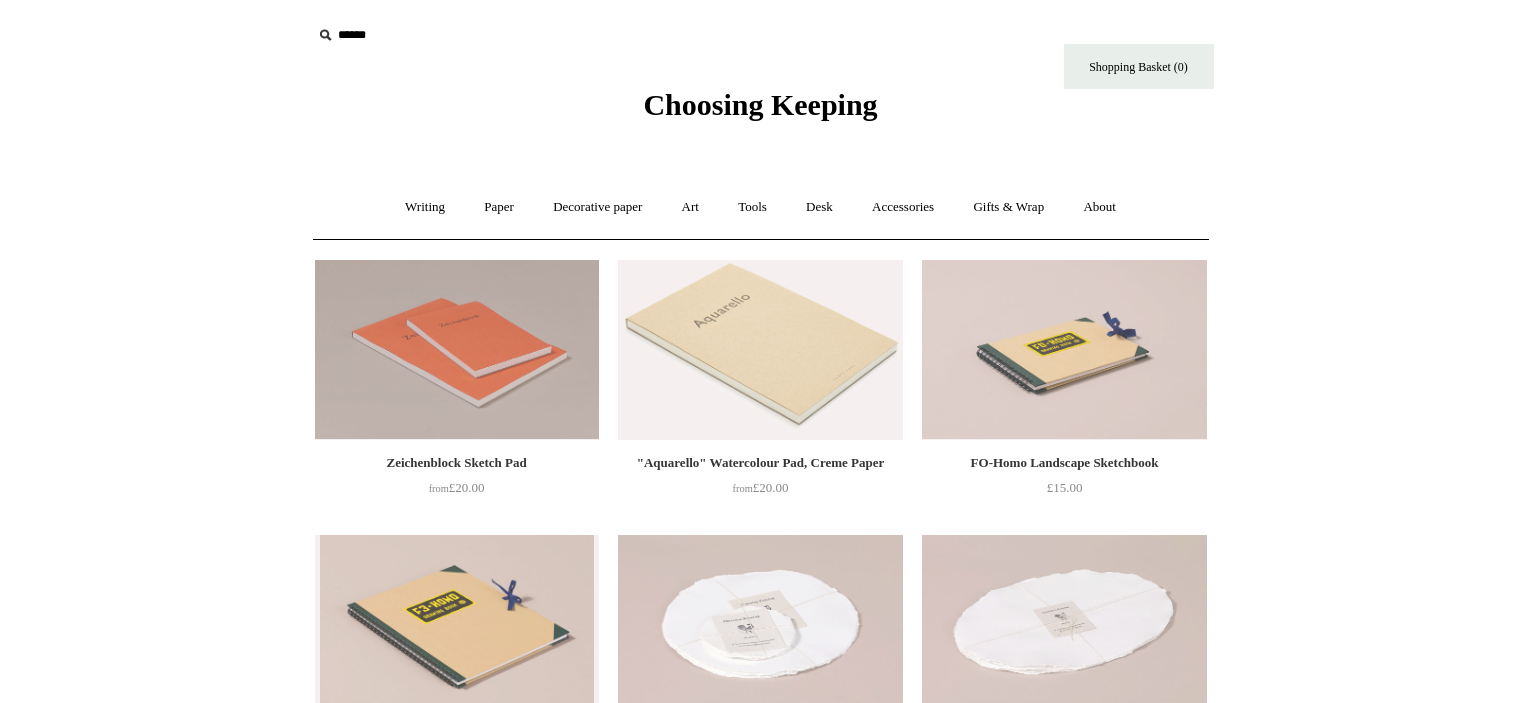 scroll, scrollTop: 0, scrollLeft: 0, axis: both 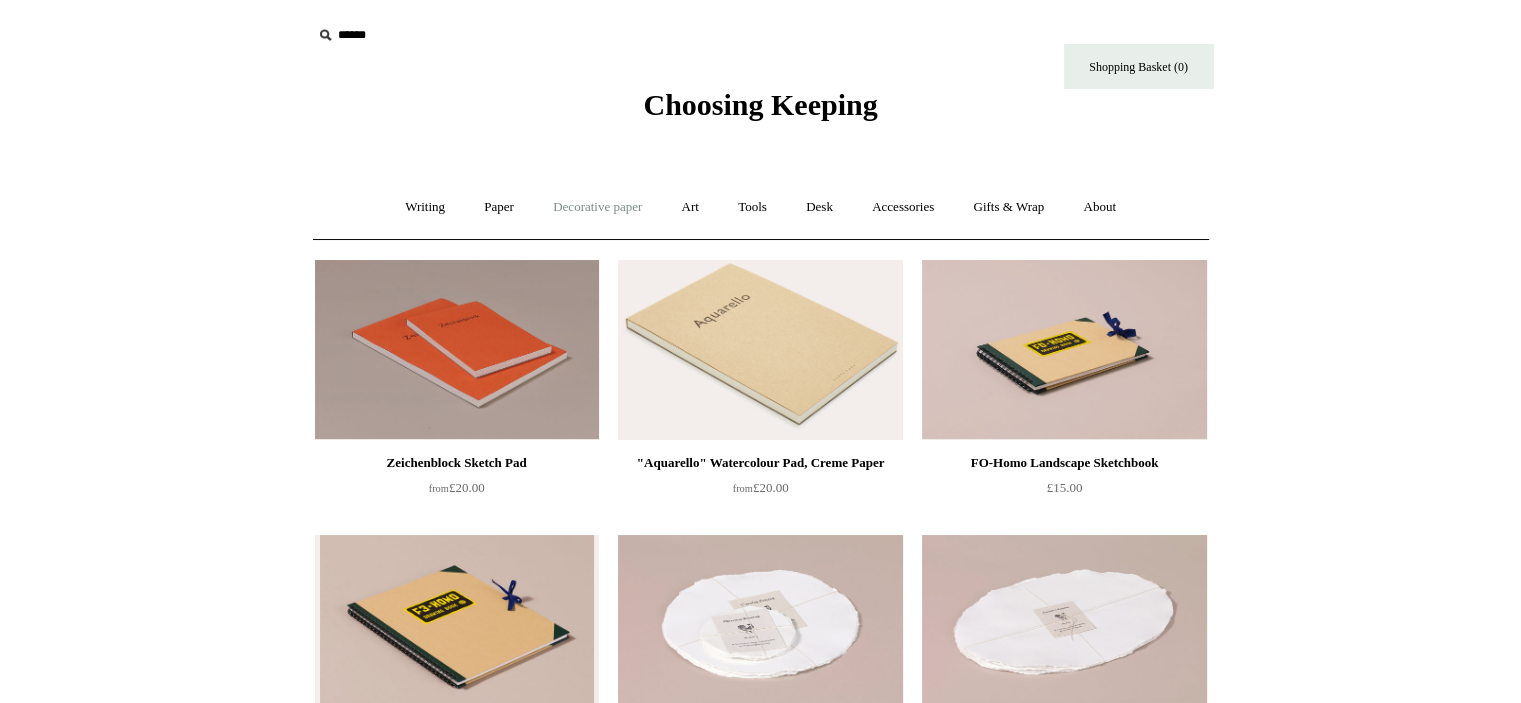 click on "Decorative paper +" at bounding box center [597, 207] 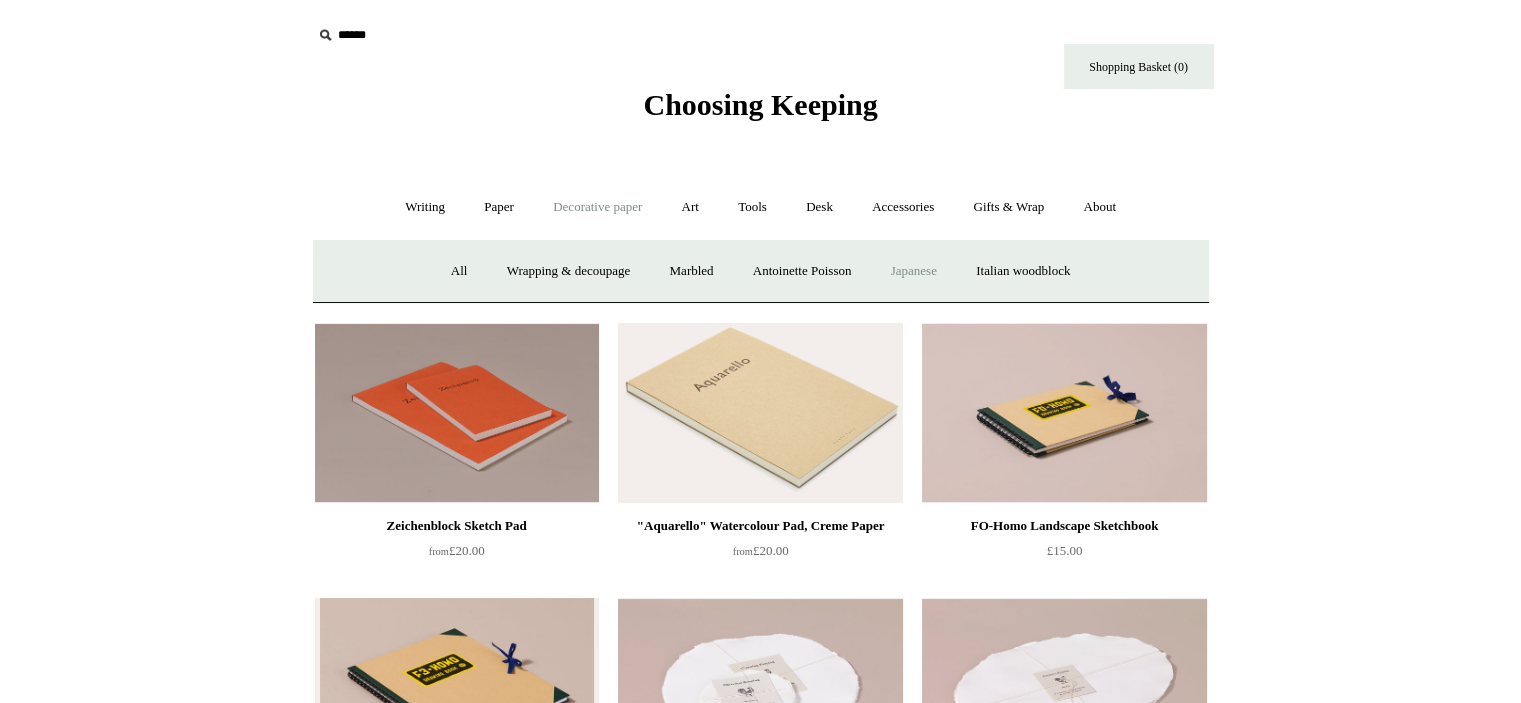 click on "Japanese" at bounding box center (914, 271) 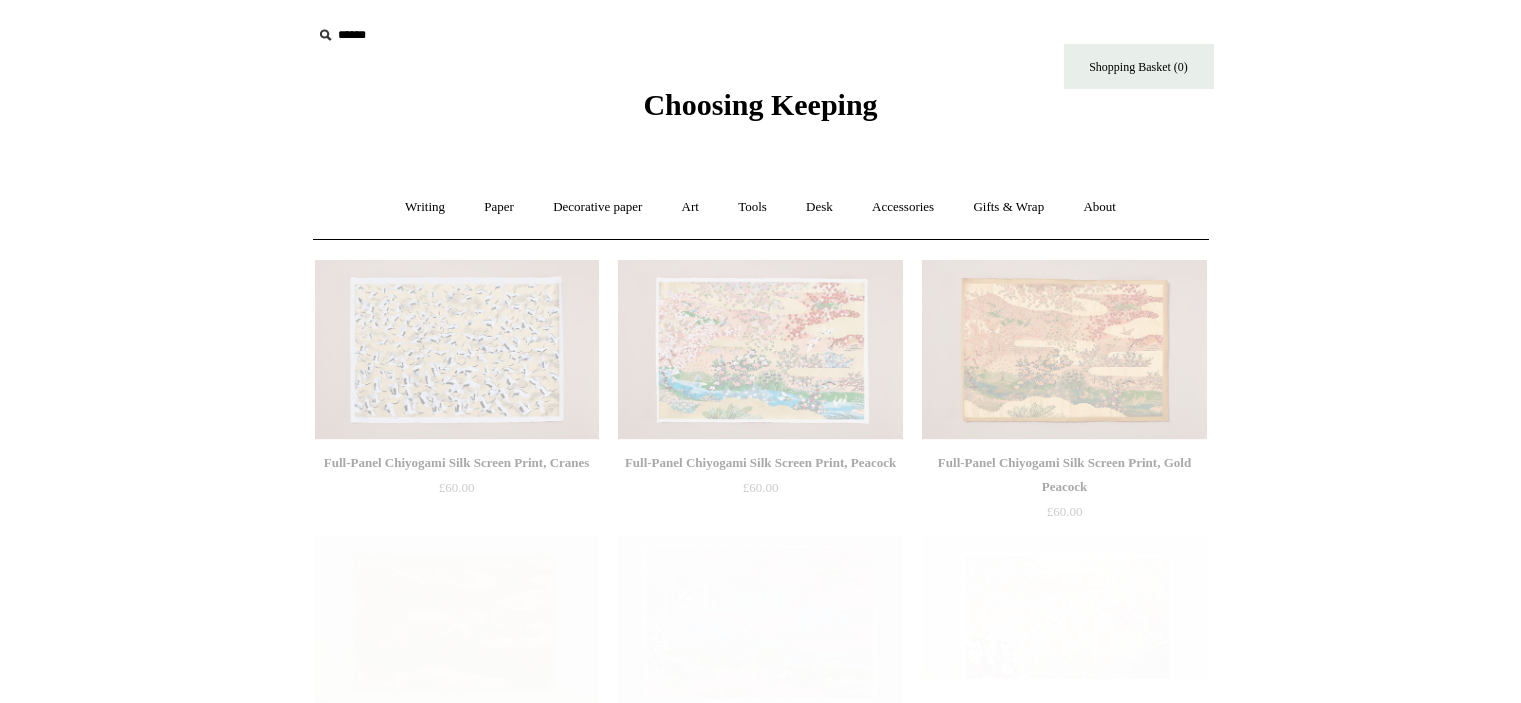 scroll, scrollTop: 0, scrollLeft: 0, axis: both 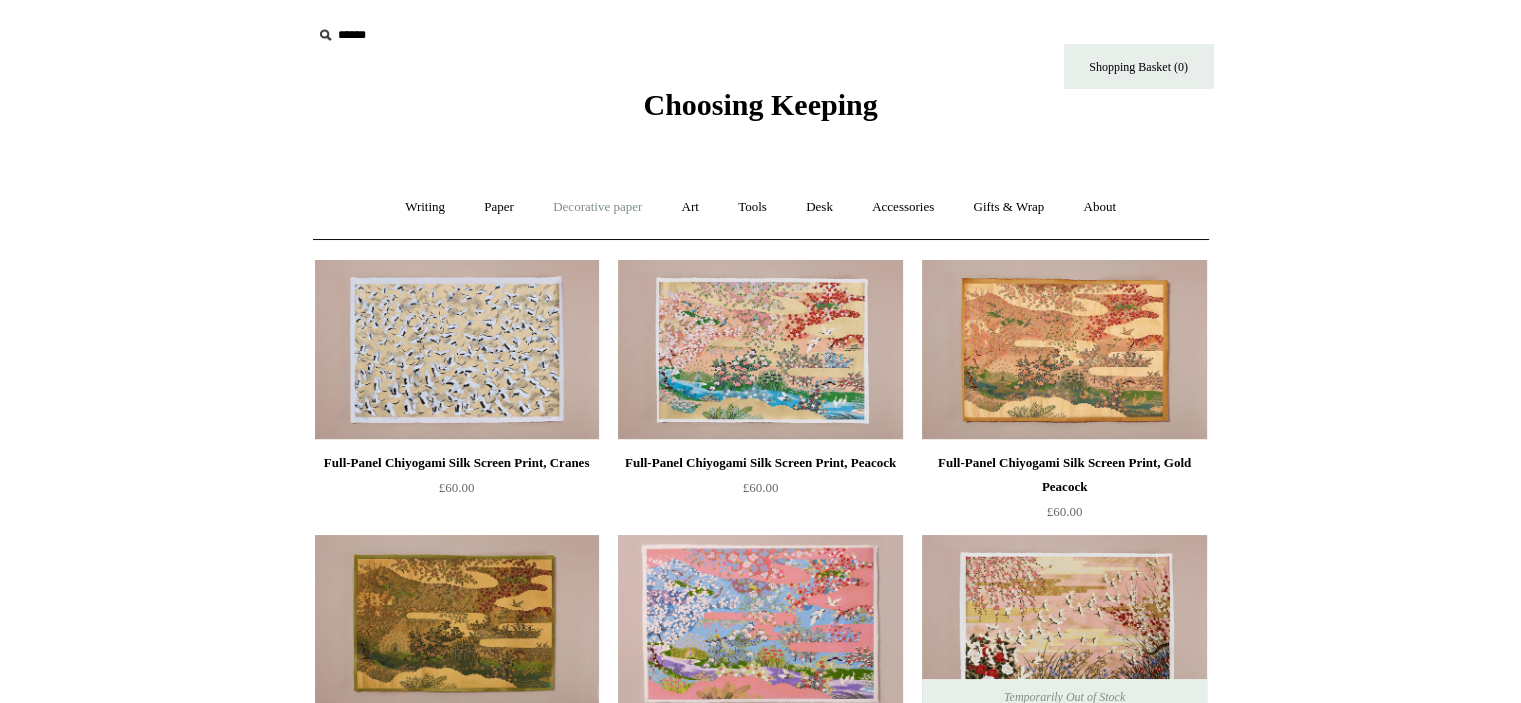 click on "Decorative paper +" at bounding box center (597, 207) 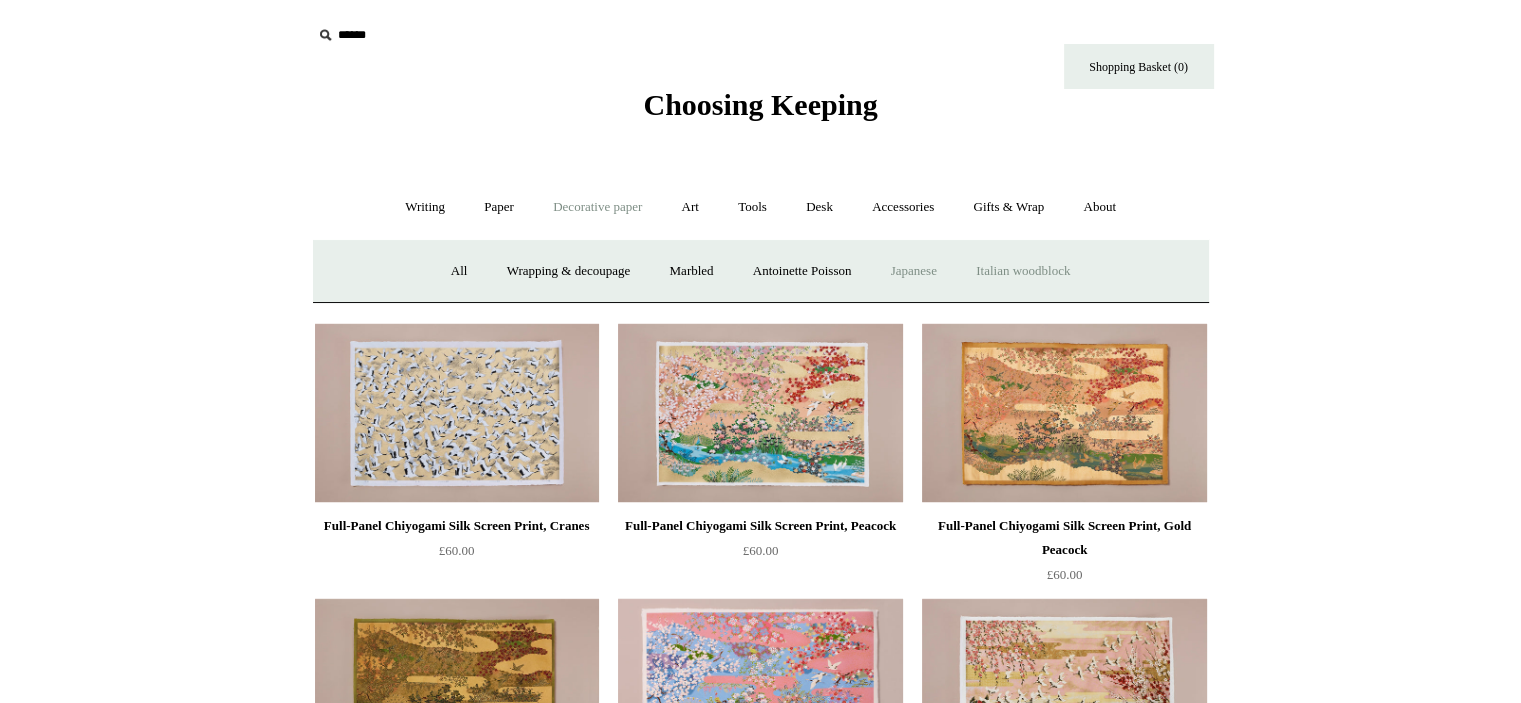 click on "Italian woodblock" at bounding box center [1023, 271] 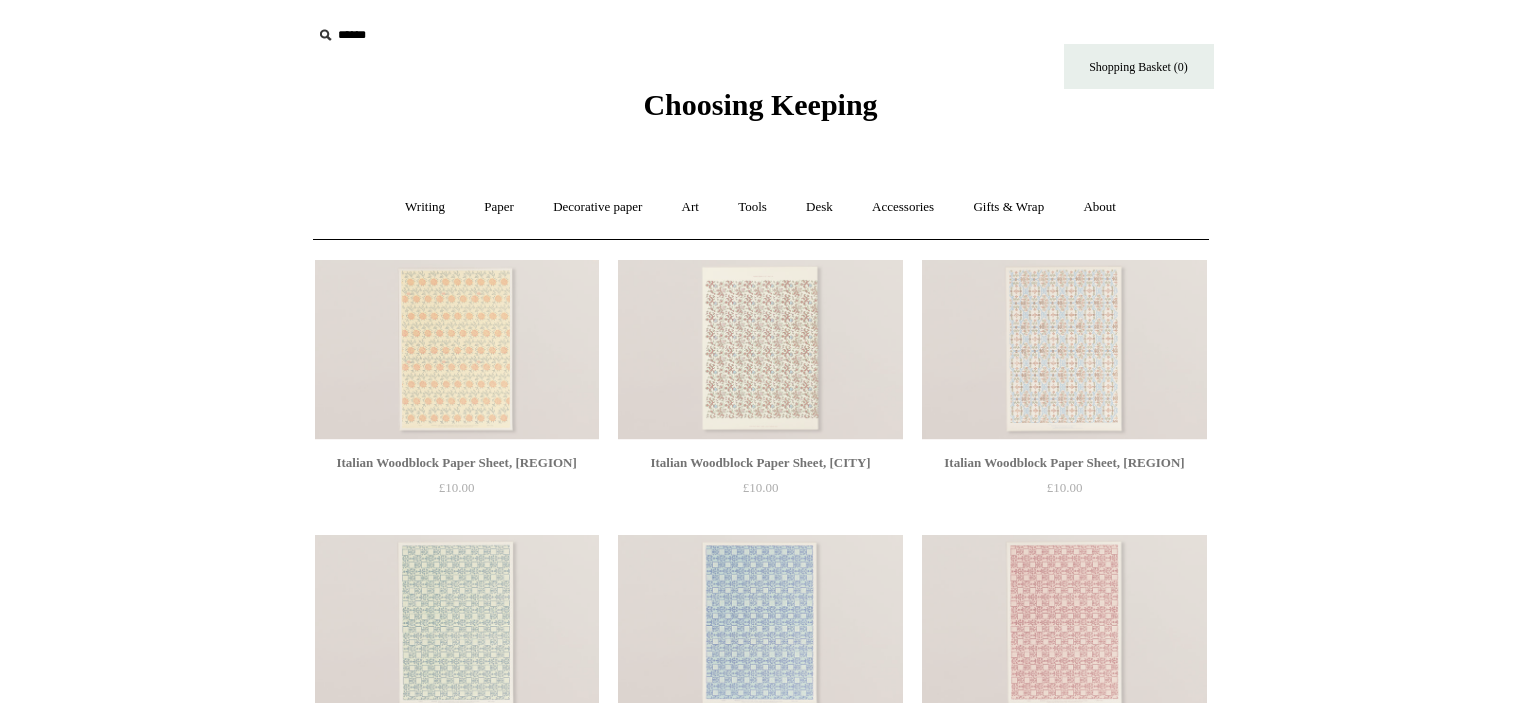 scroll, scrollTop: 0, scrollLeft: 0, axis: both 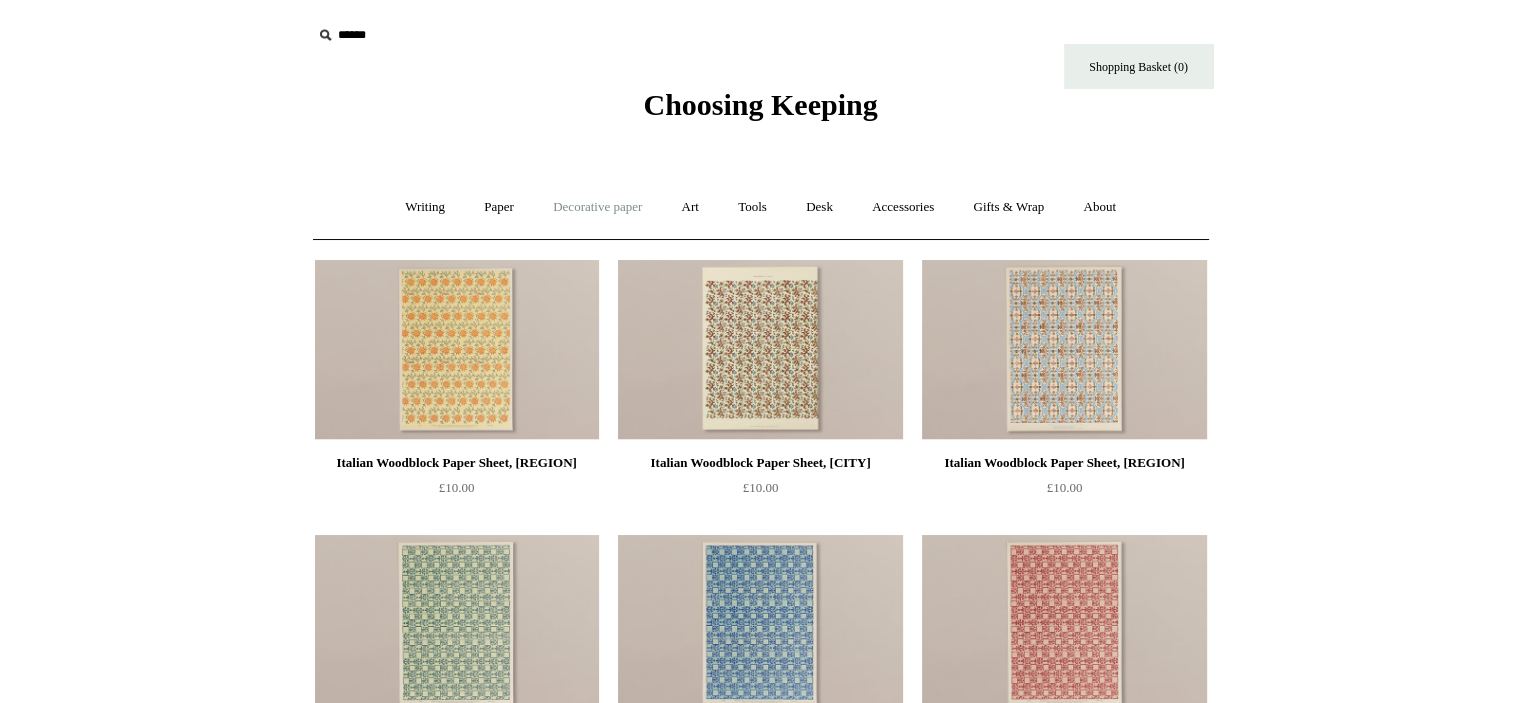 click on "Decorative paper +" at bounding box center (597, 207) 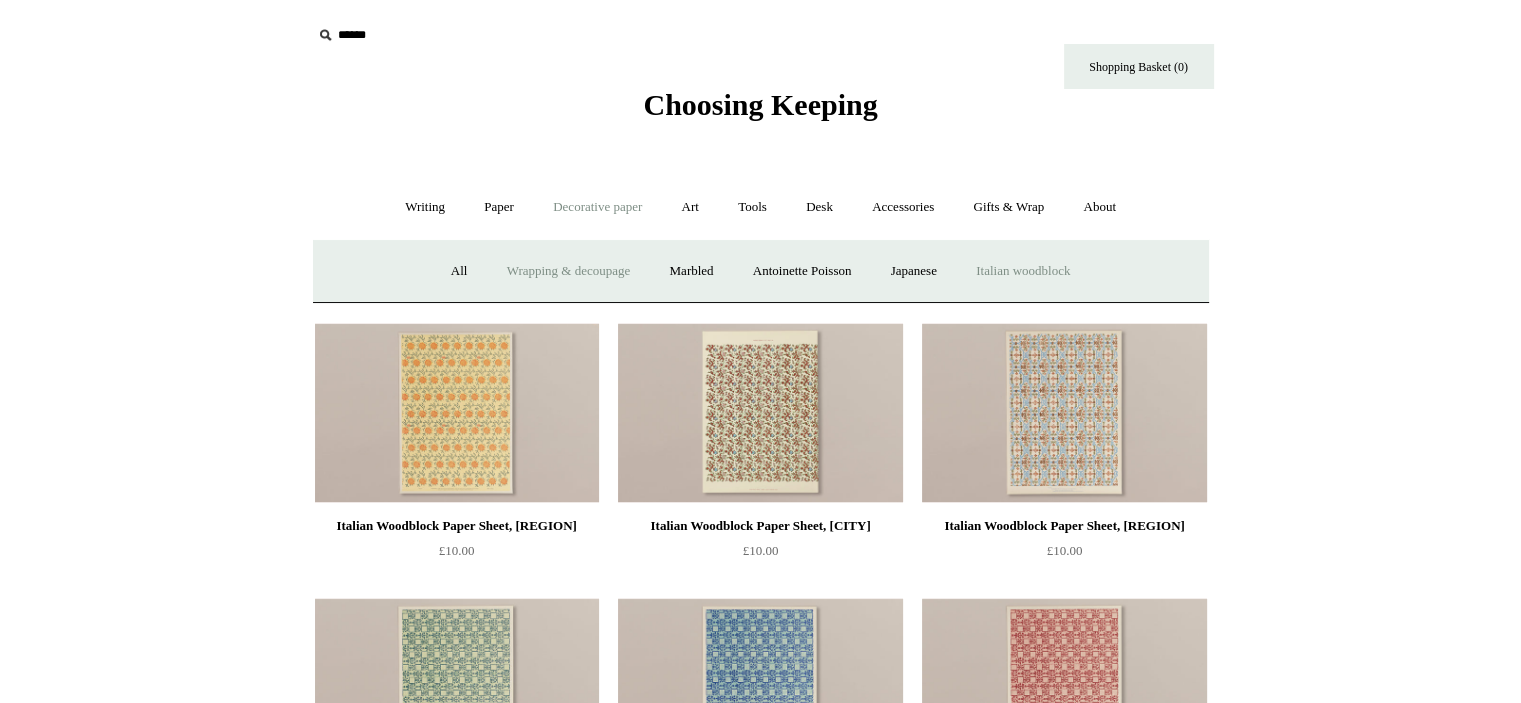 click on "Wrapping & decoupage" at bounding box center (569, 271) 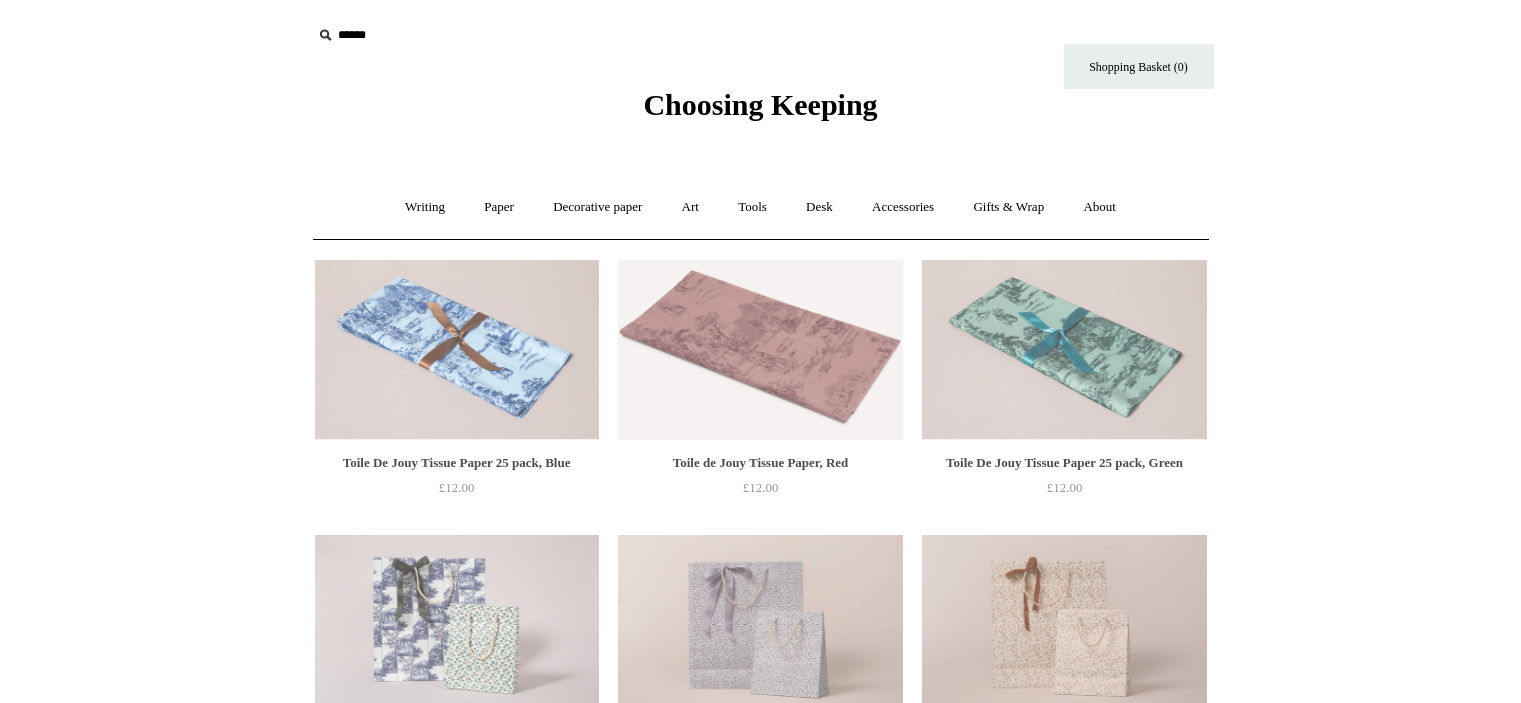 scroll, scrollTop: 0, scrollLeft: 0, axis: both 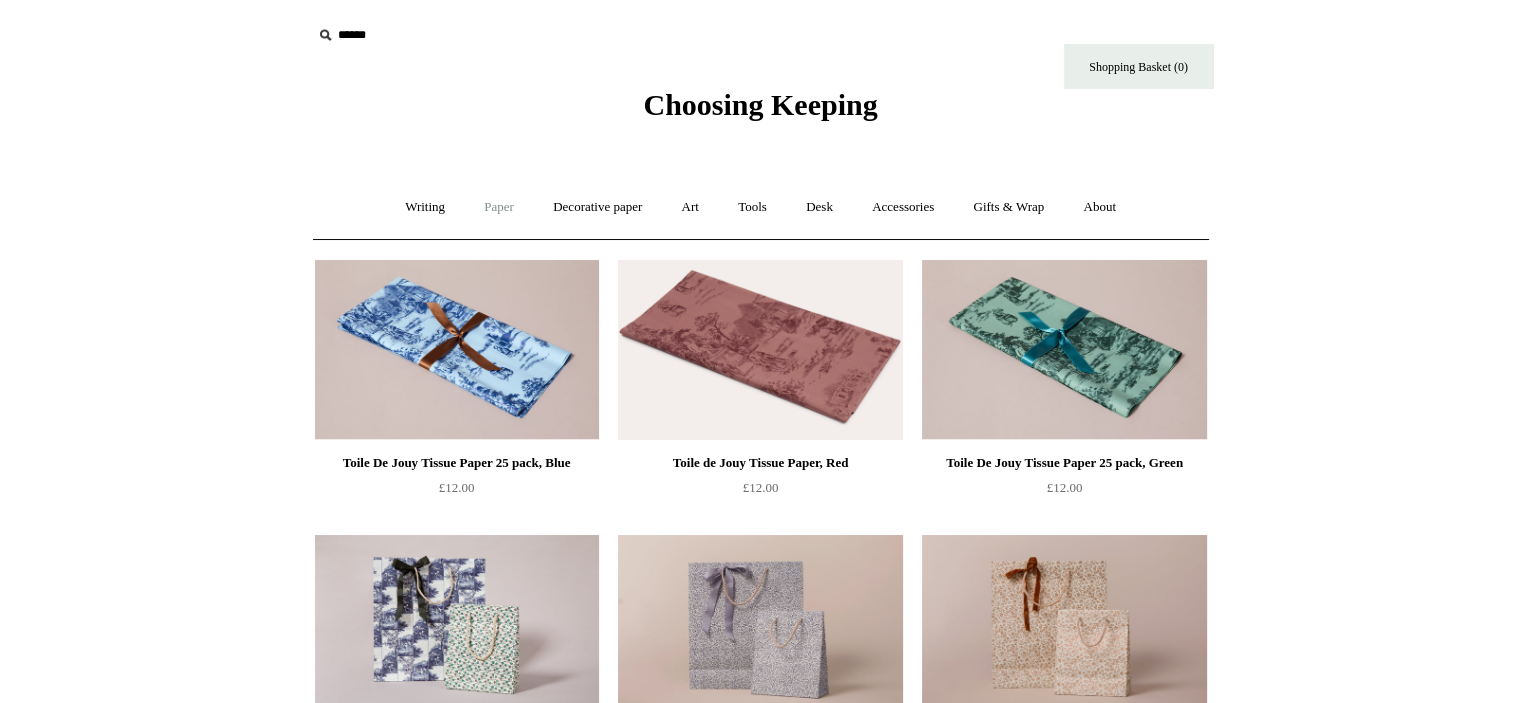 click on "Paper +" at bounding box center [499, 207] 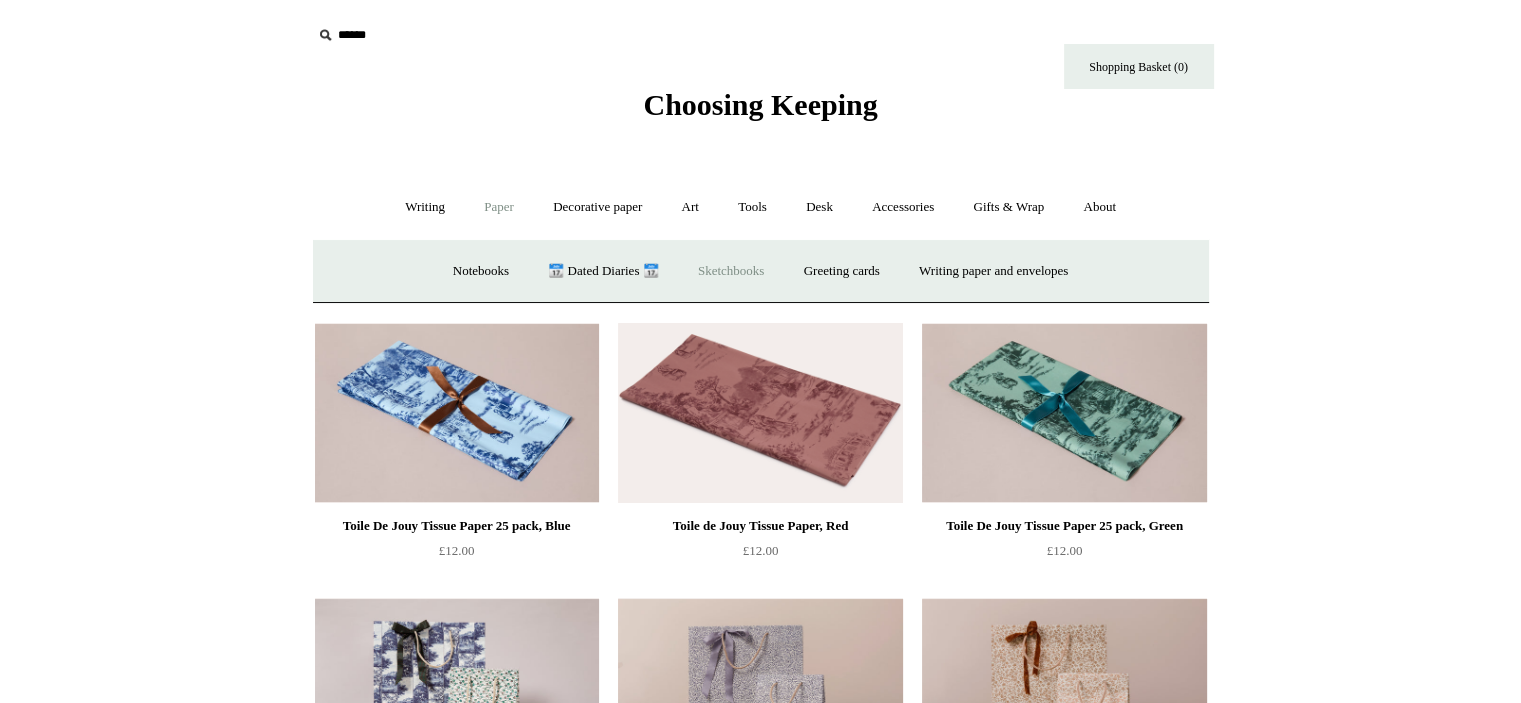 click on "Sketchbooks +" at bounding box center [731, 271] 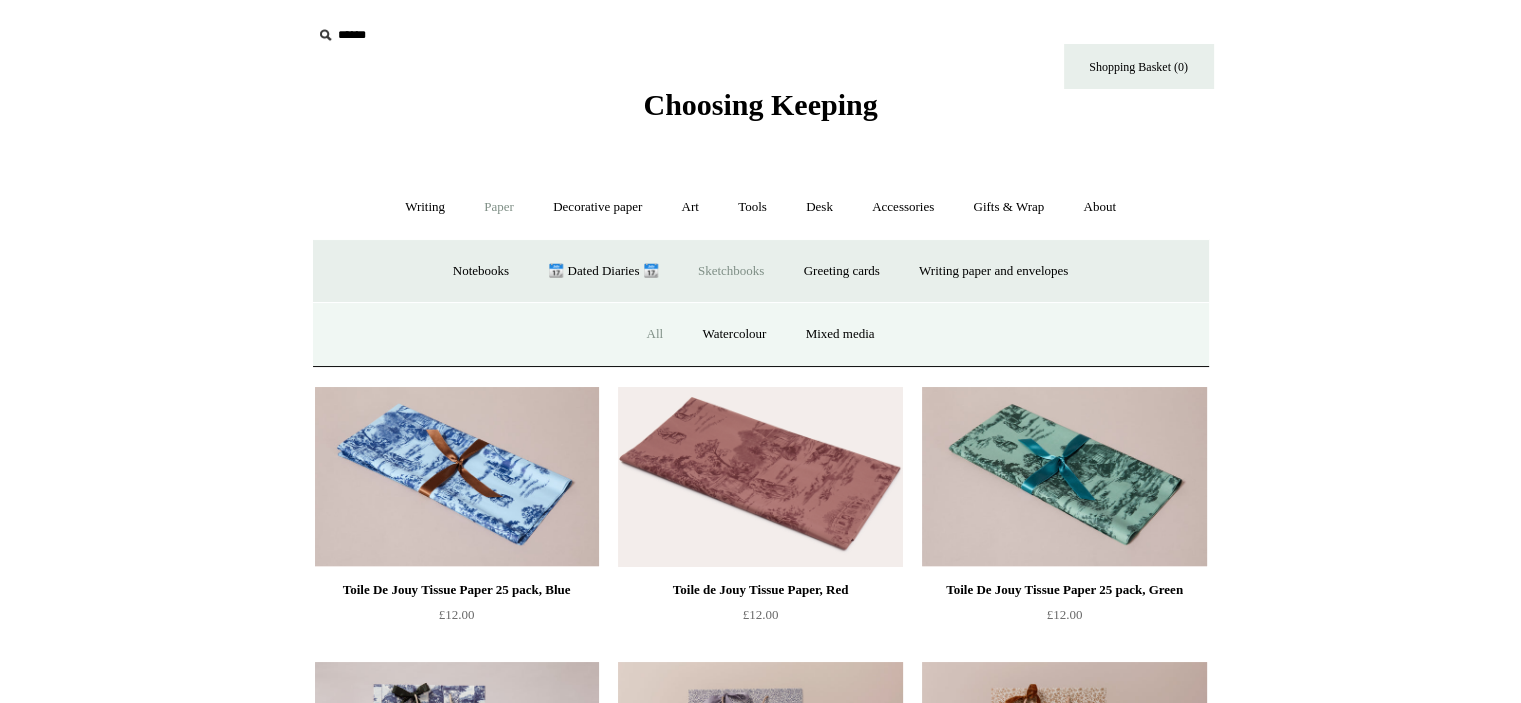 click on "All" at bounding box center (654, 334) 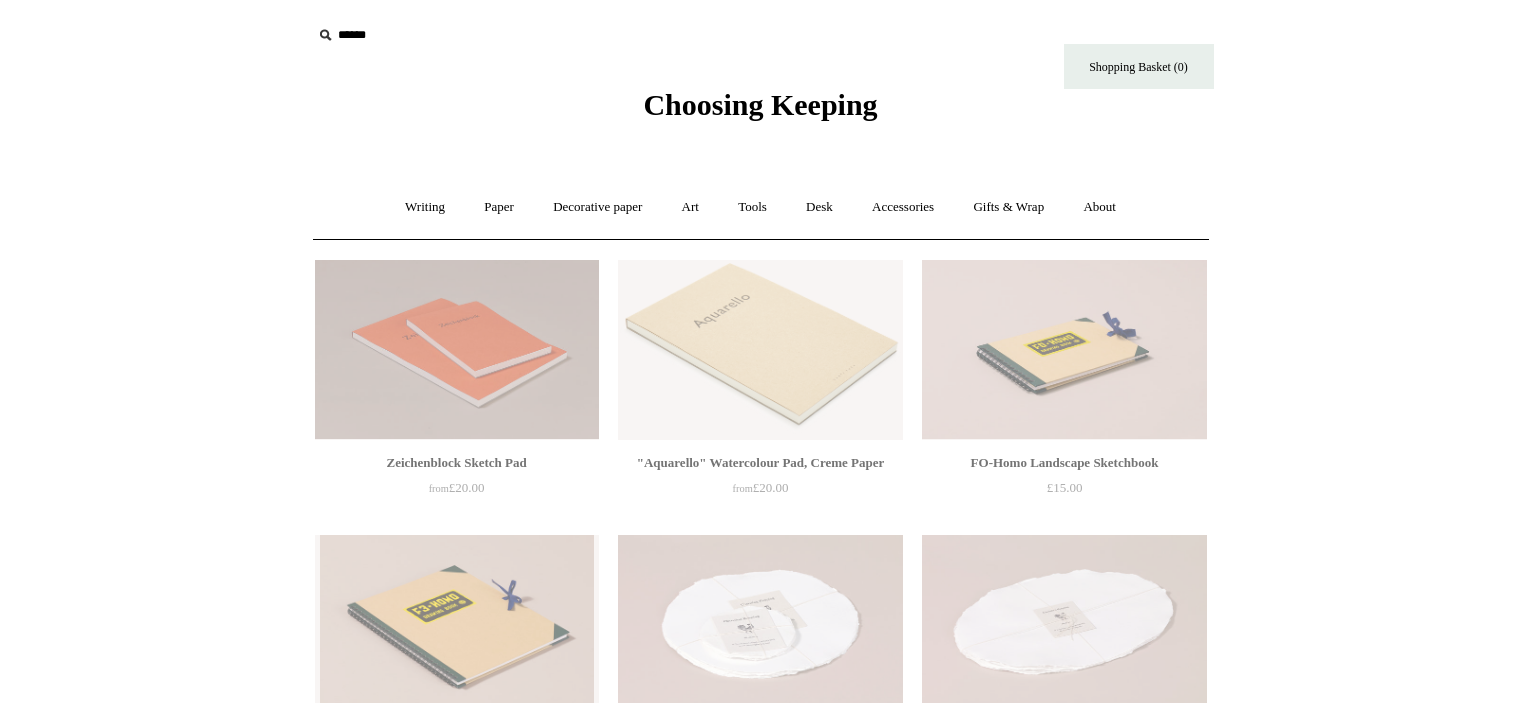 scroll, scrollTop: 0, scrollLeft: 0, axis: both 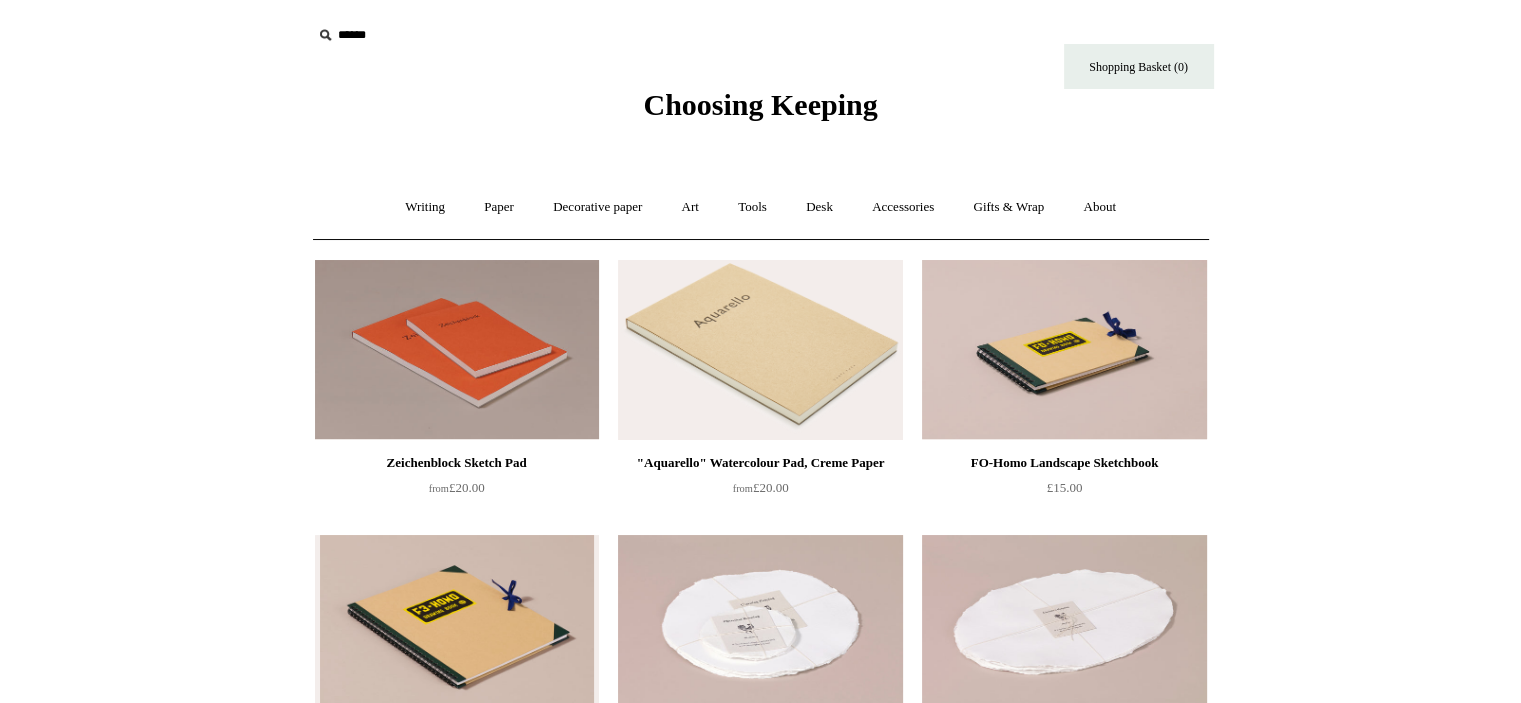 click on "Menu
Choosing Keeping
*
Shipping Information
Shopping Basket (0)
*
⤺
+ +" at bounding box center [760, 1804] 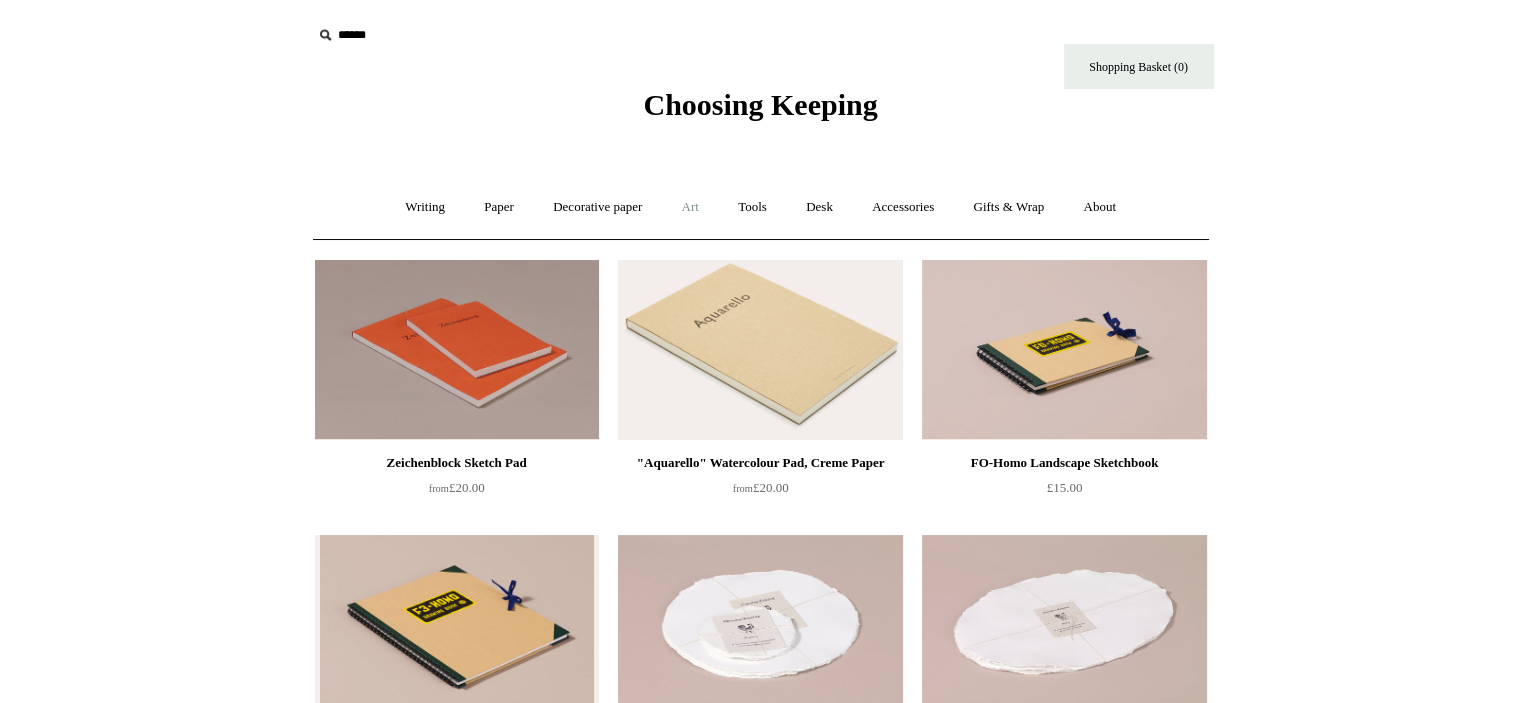click on "Art +" at bounding box center (690, 207) 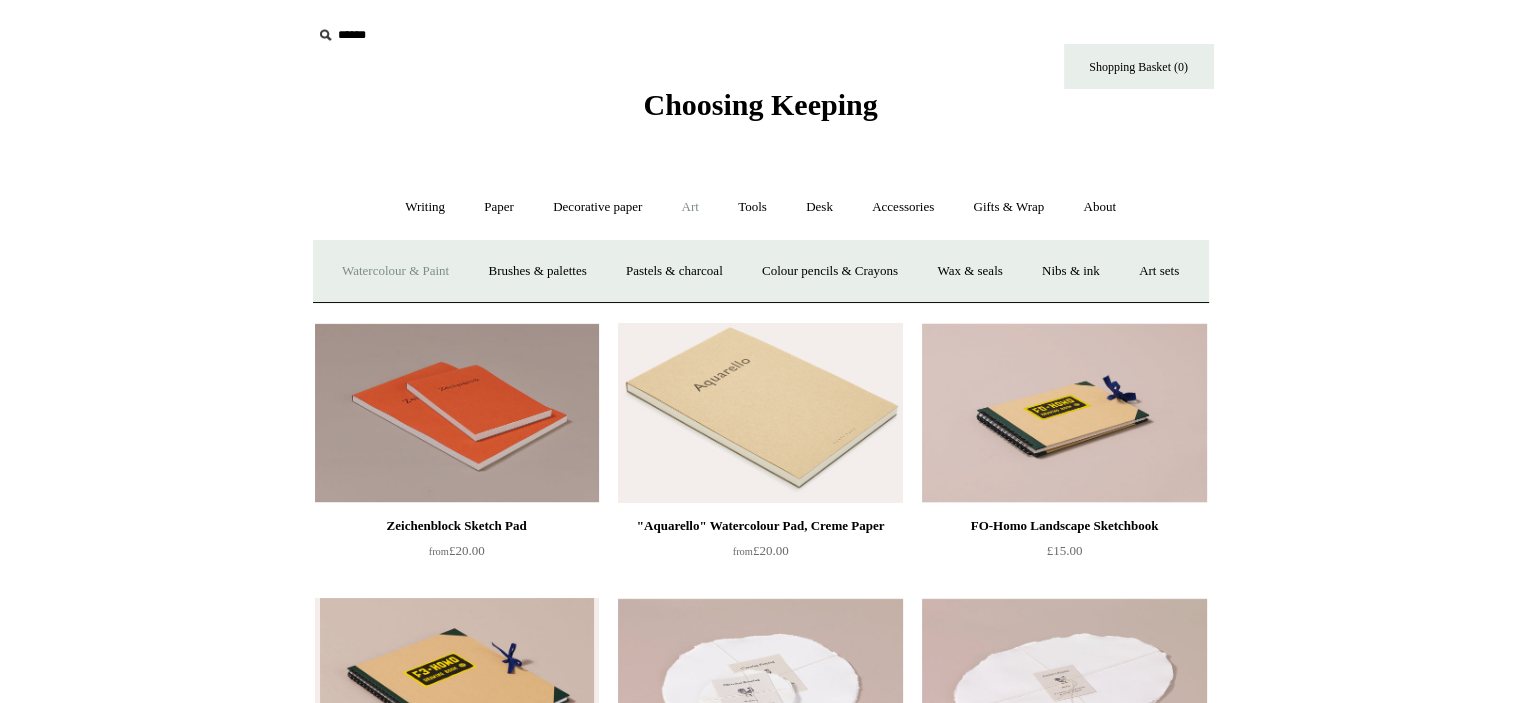 click on "Watercolour & Paint" at bounding box center [395, 271] 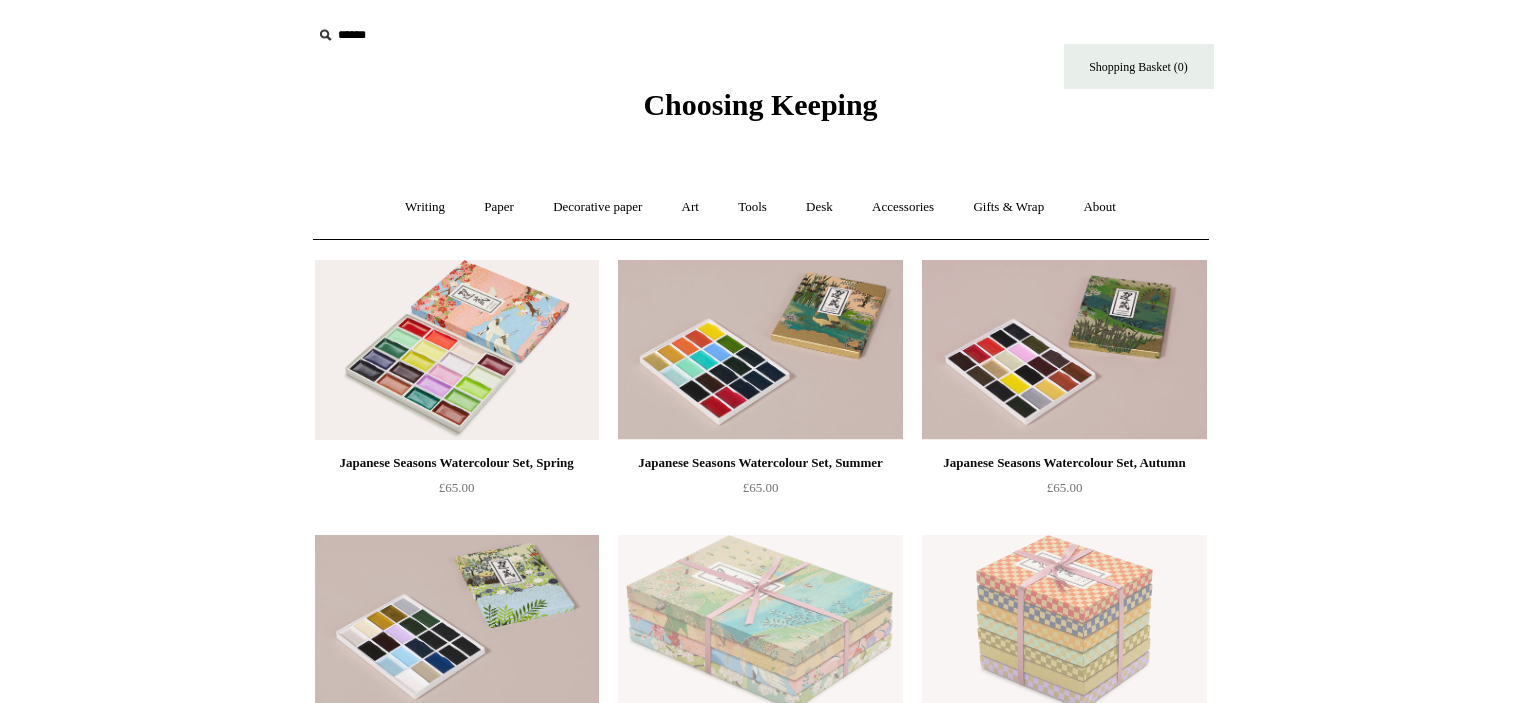 scroll, scrollTop: 0, scrollLeft: 0, axis: both 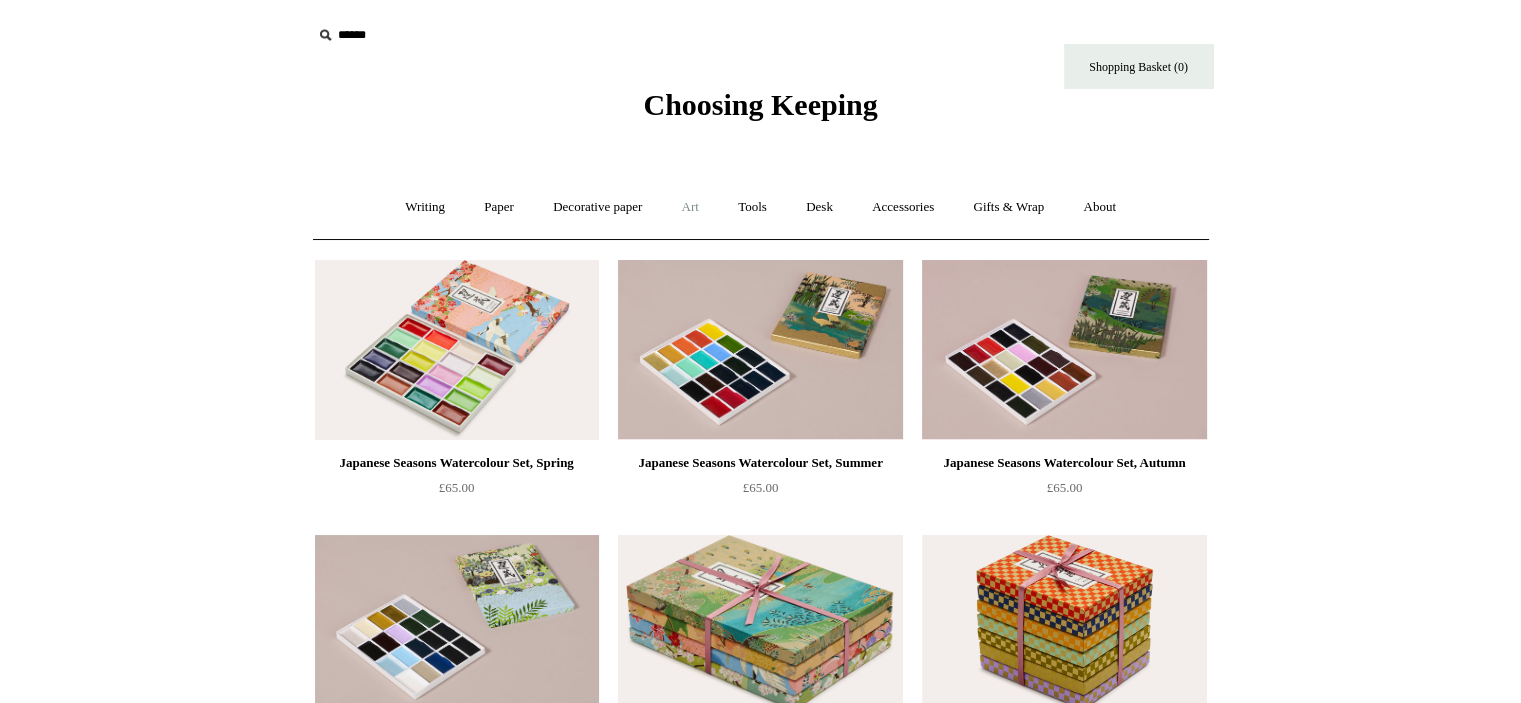 click on "Art +" at bounding box center [690, 207] 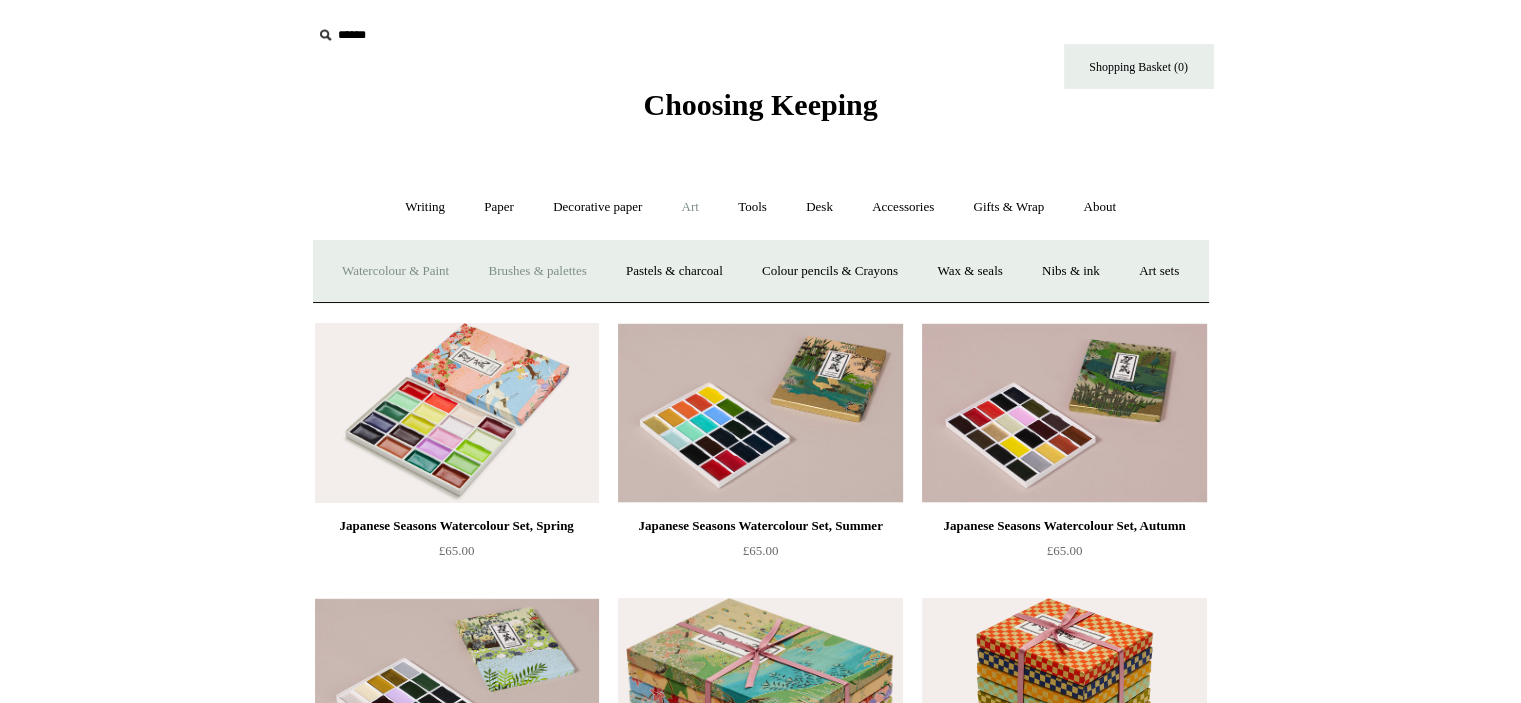click on "Brushes & palettes" at bounding box center [537, 271] 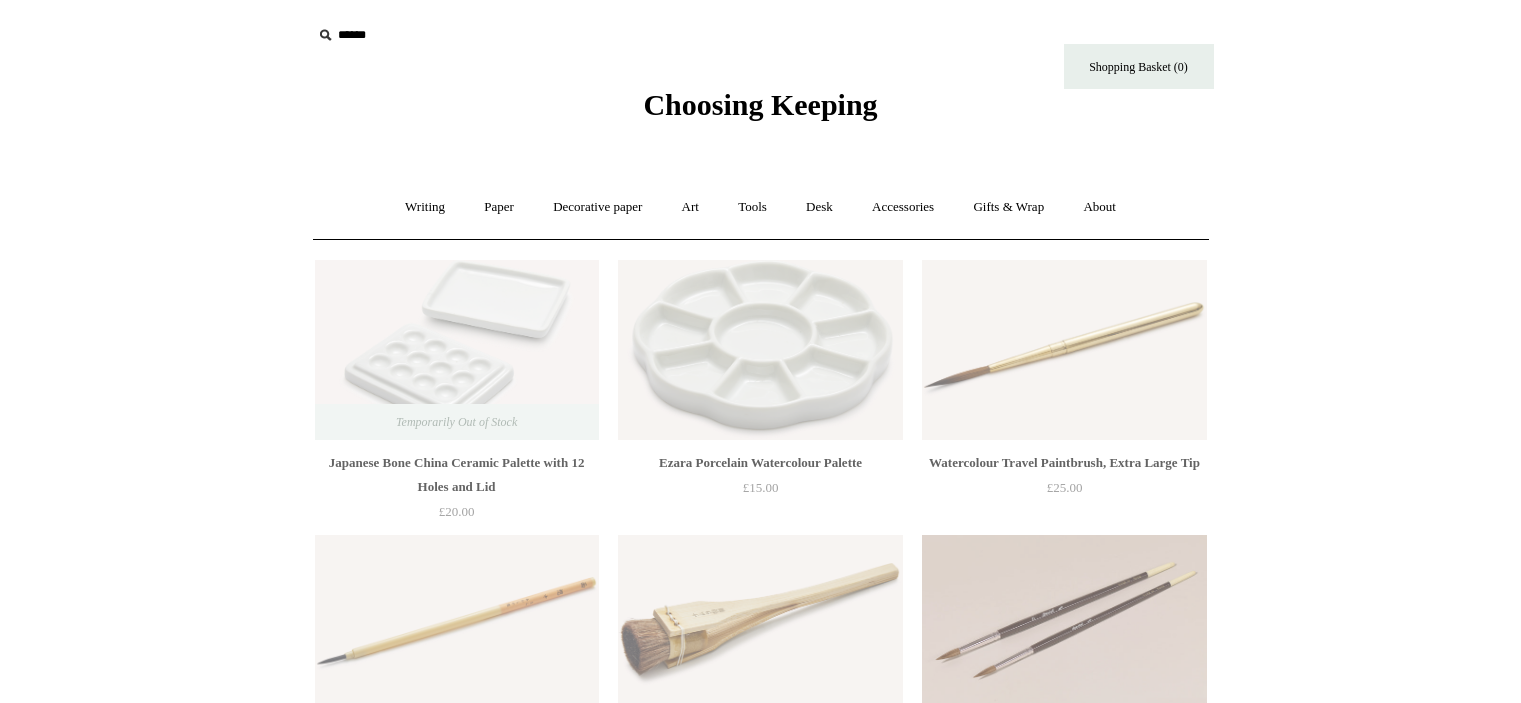 scroll, scrollTop: 0, scrollLeft: 0, axis: both 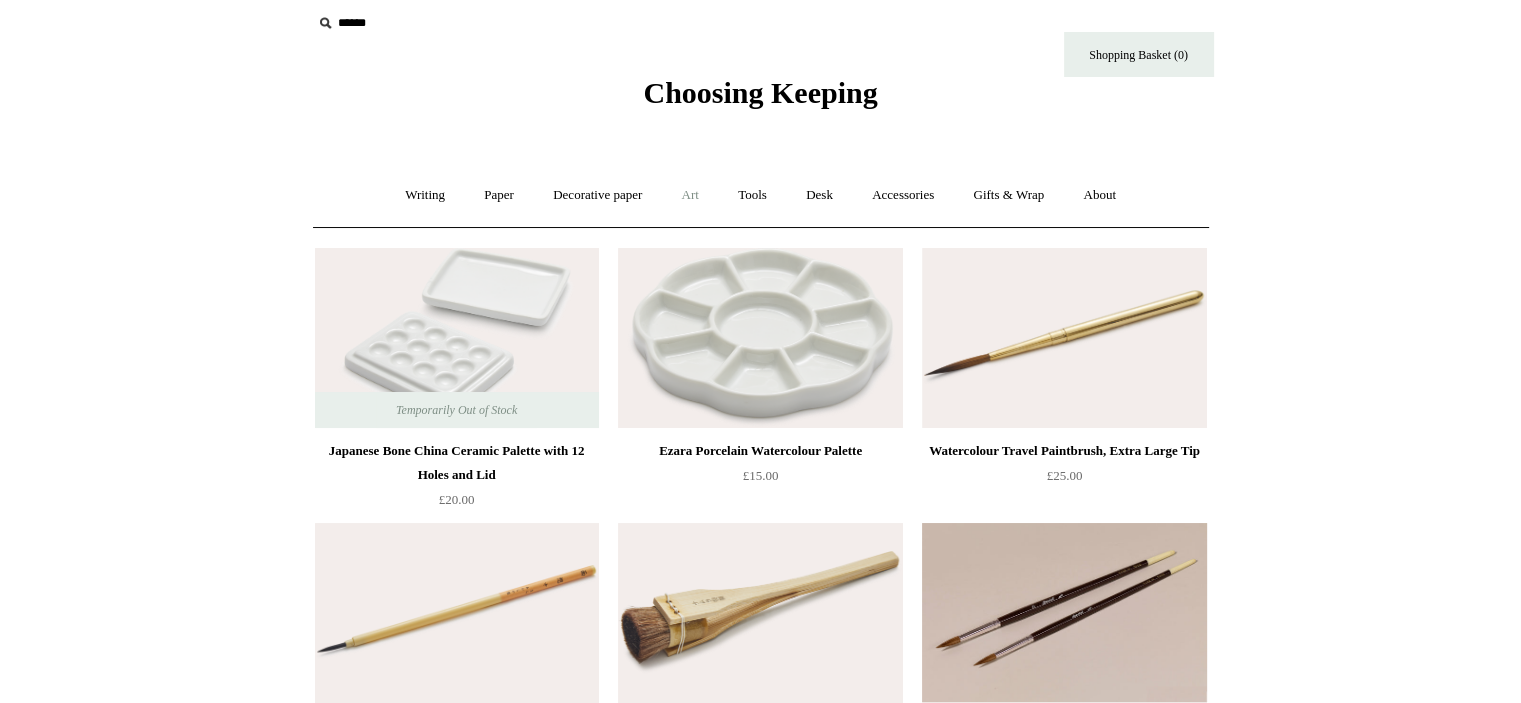 click on "Art +" at bounding box center (690, 195) 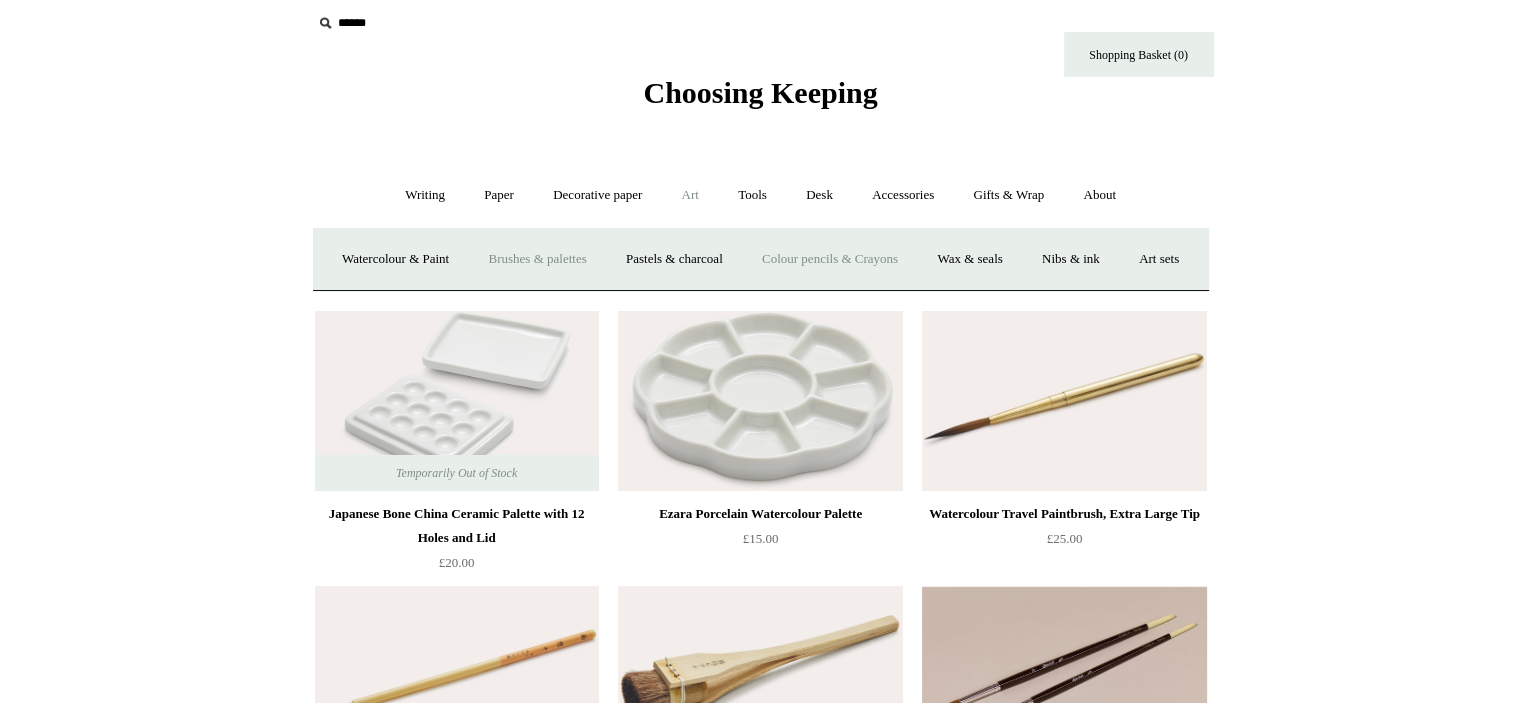 click on "Colour pencils & Crayons" at bounding box center (830, 259) 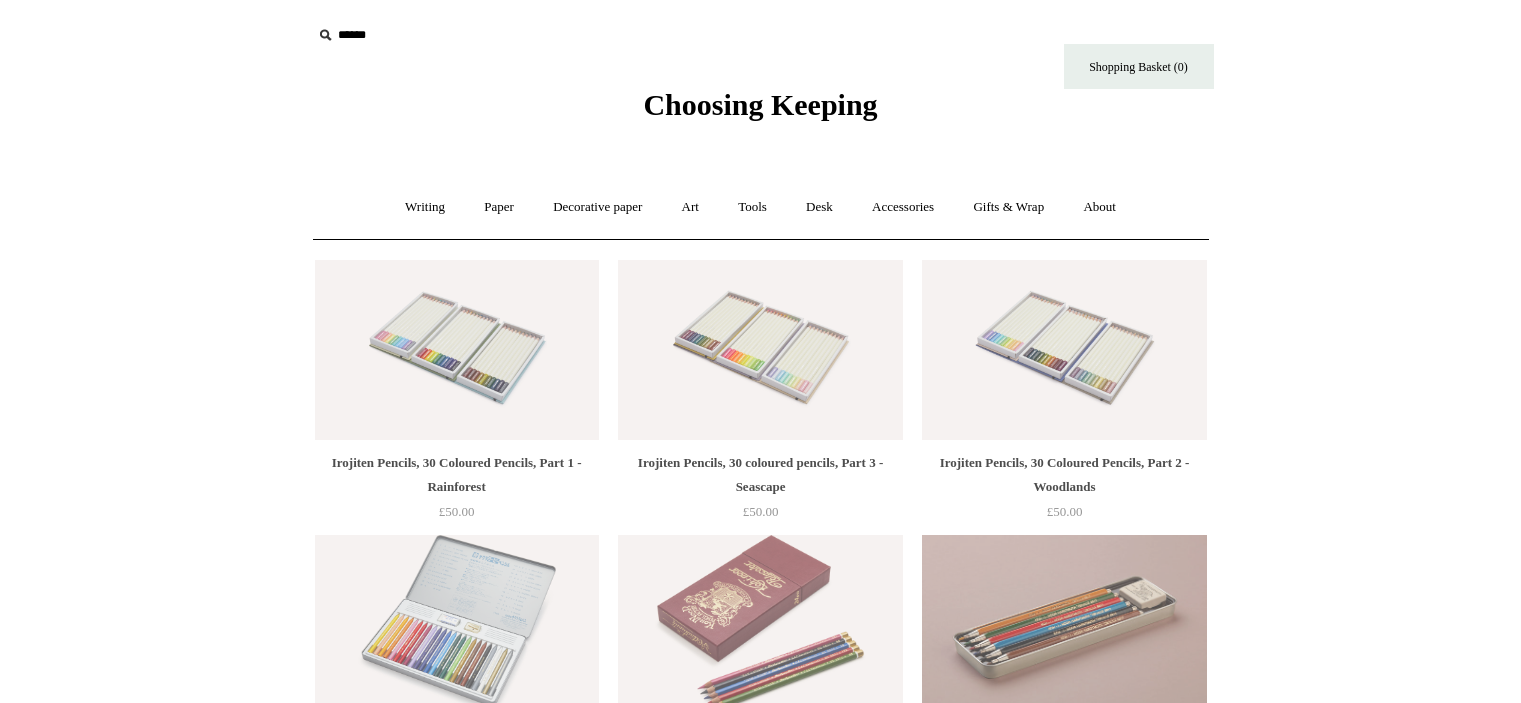 scroll, scrollTop: 0, scrollLeft: 0, axis: both 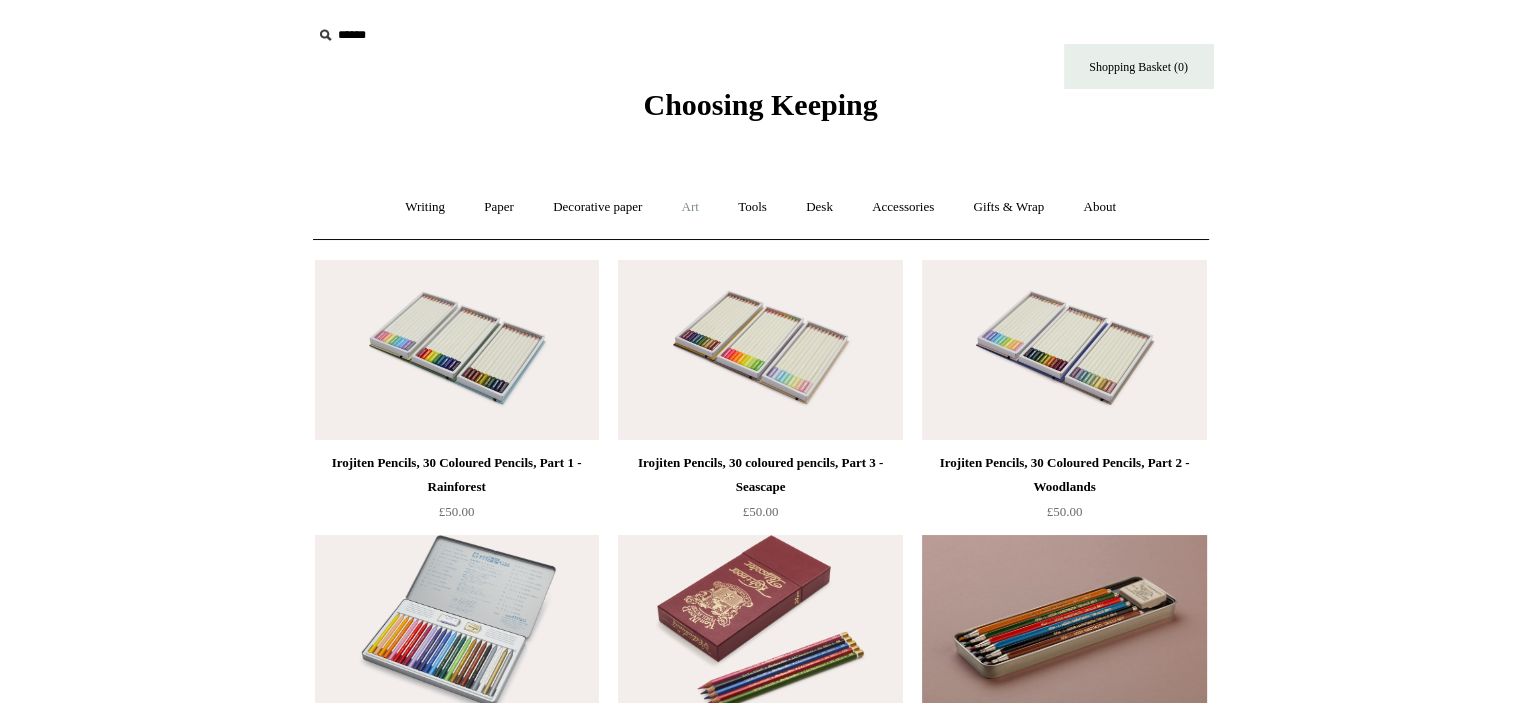 click on "Art +" at bounding box center [690, 207] 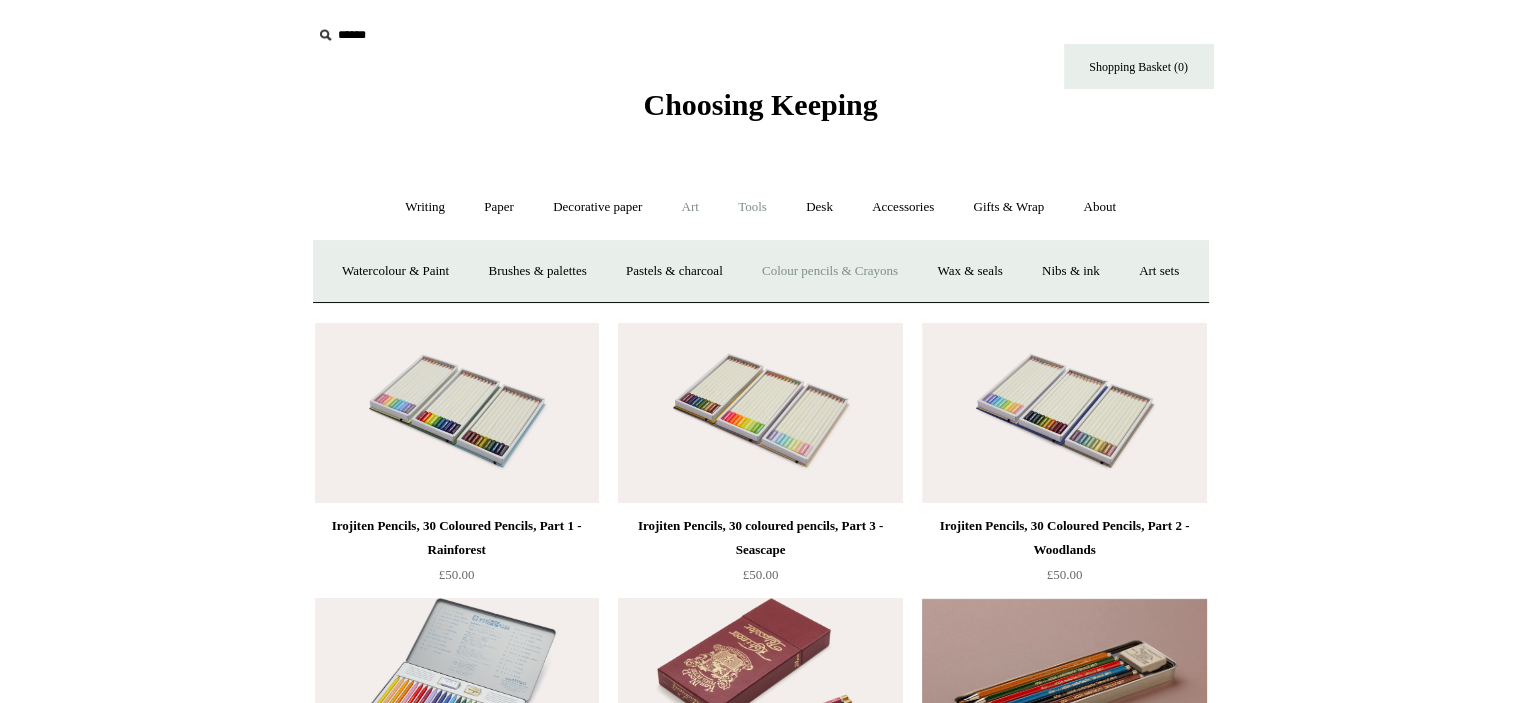 click on "Tools +" at bounding box center (752, 207) 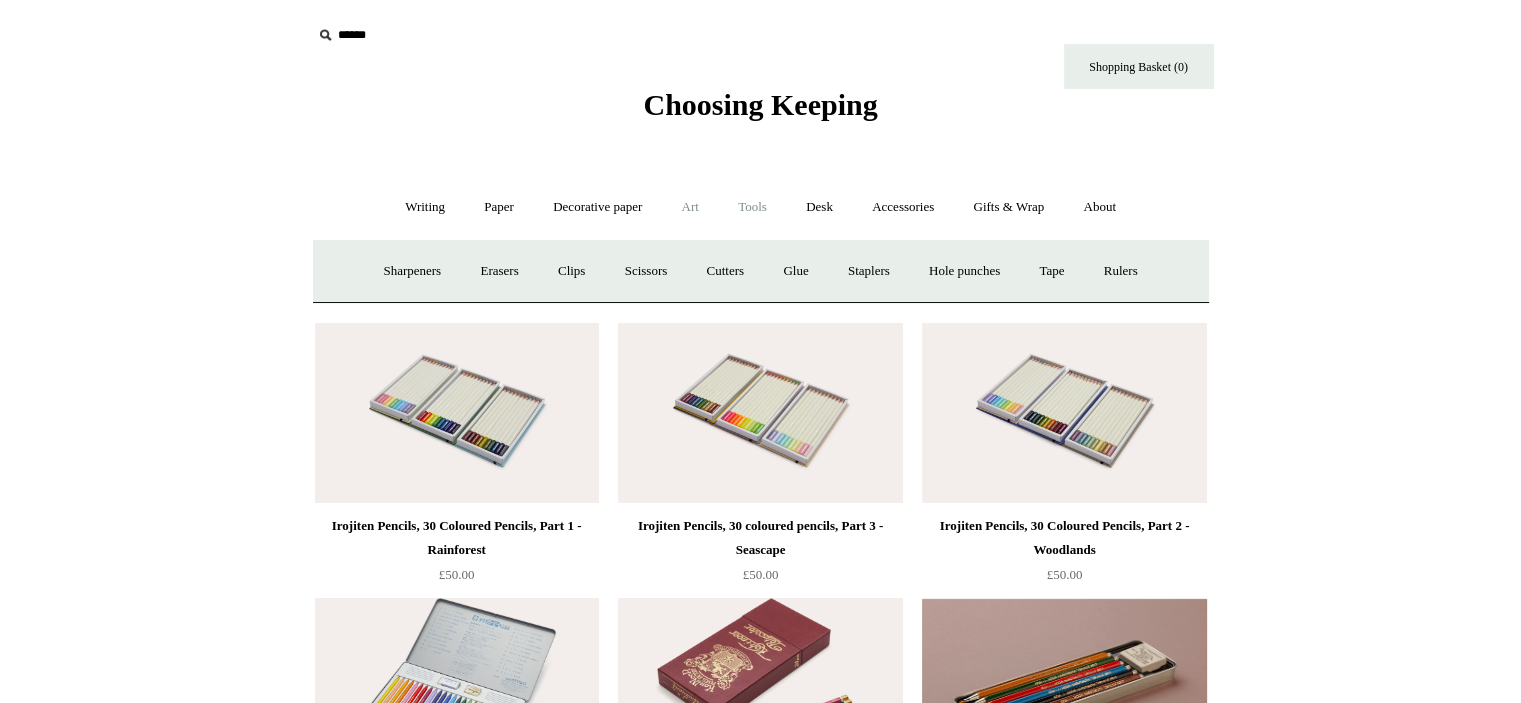 click on "Art +" at bounding box center (690, 207) 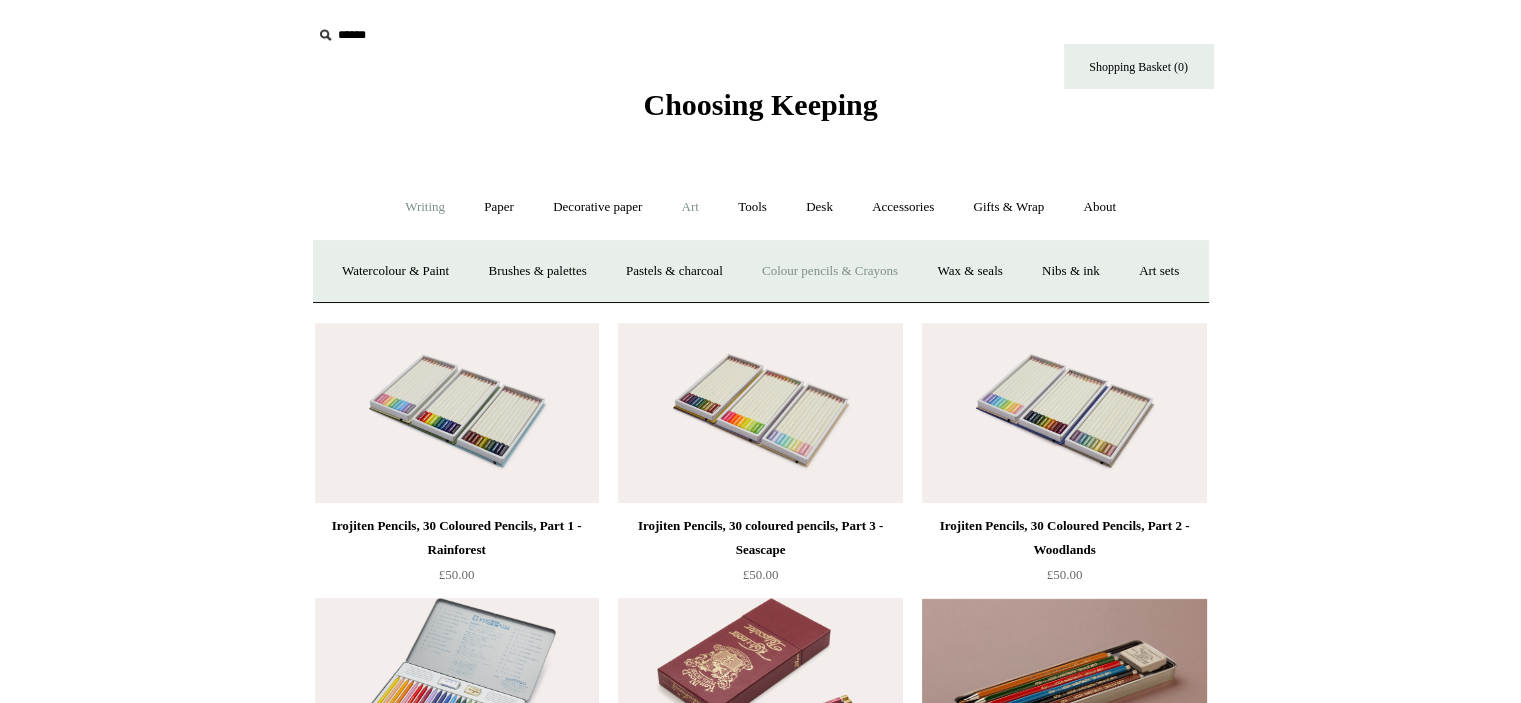 click on "Writing +" at bounding box center [425, 207] 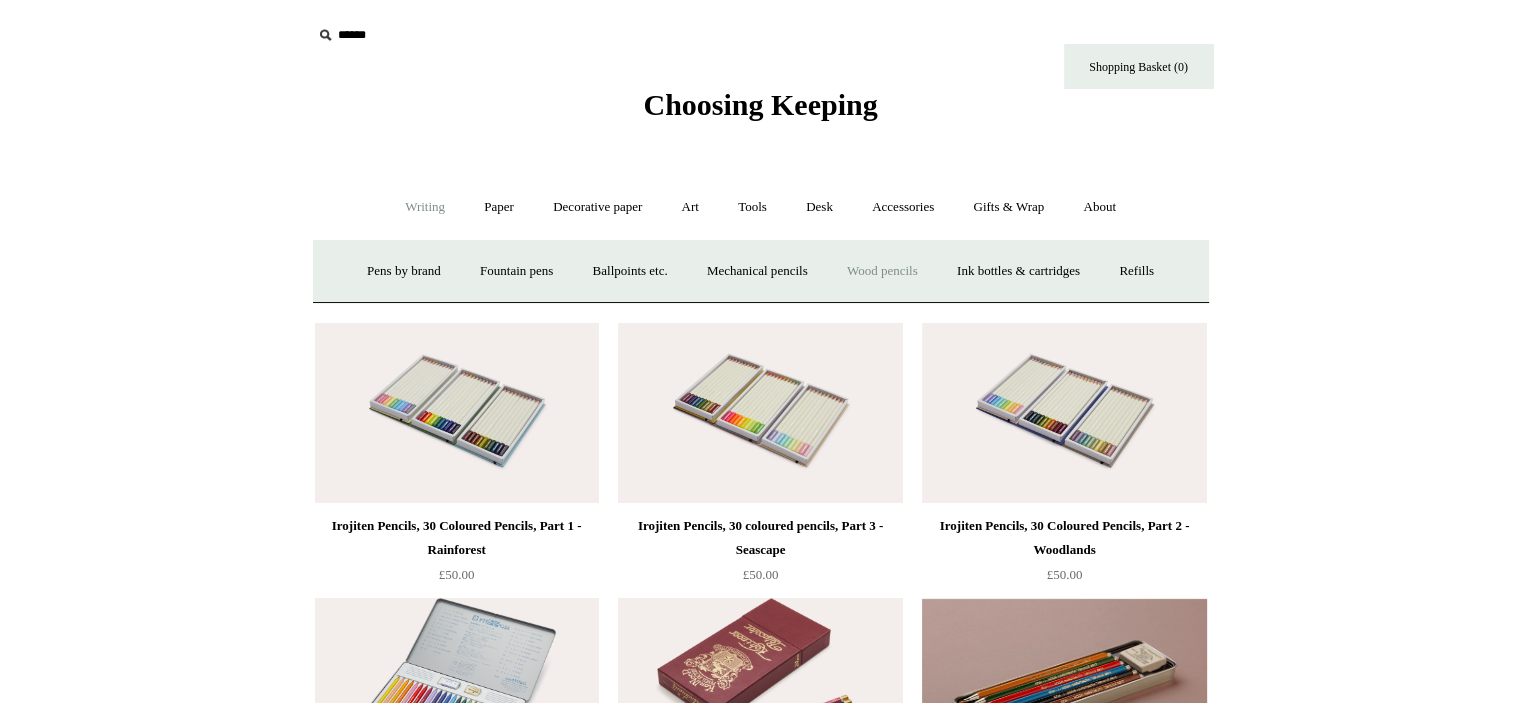 click on "Wood pencils +" at bounding box center (882, 271) 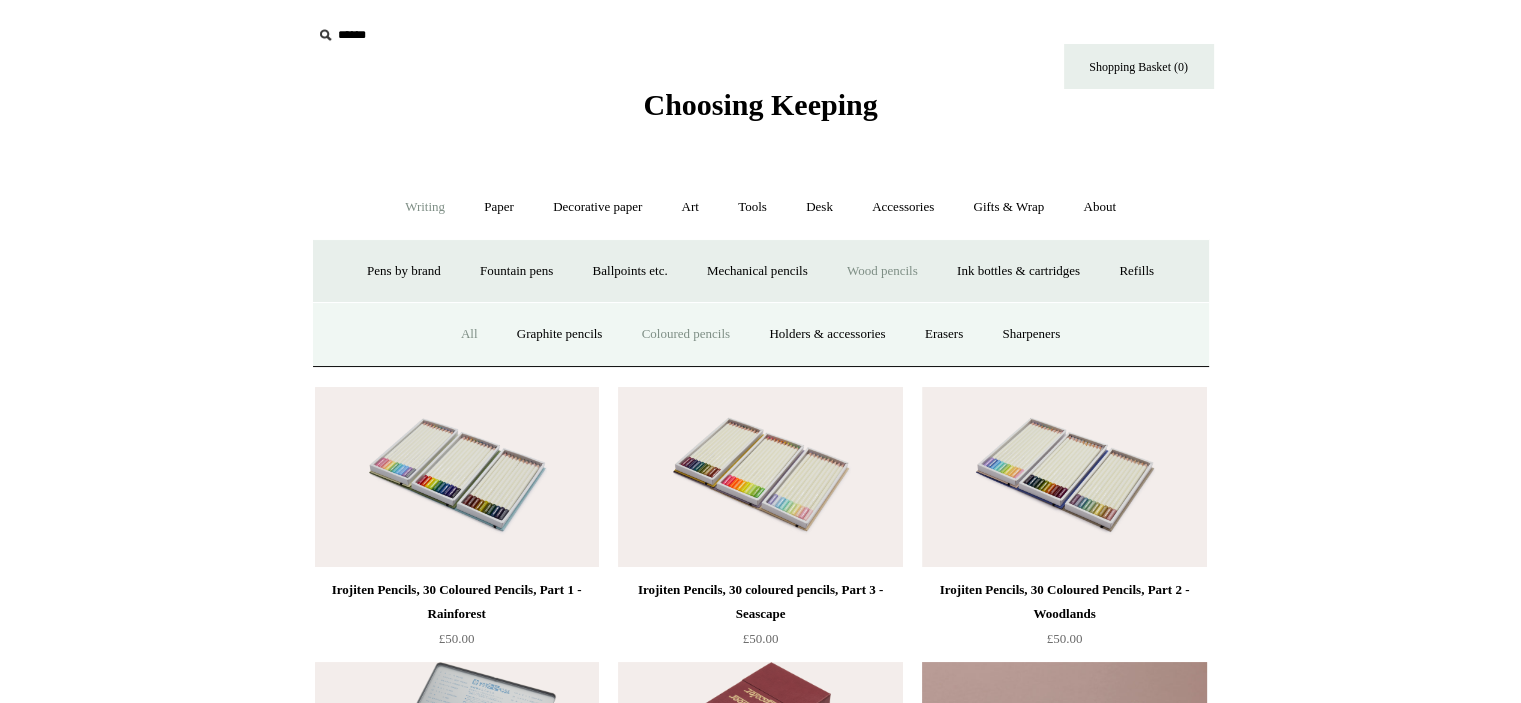 click on "All" at bounding box center [469, 334] 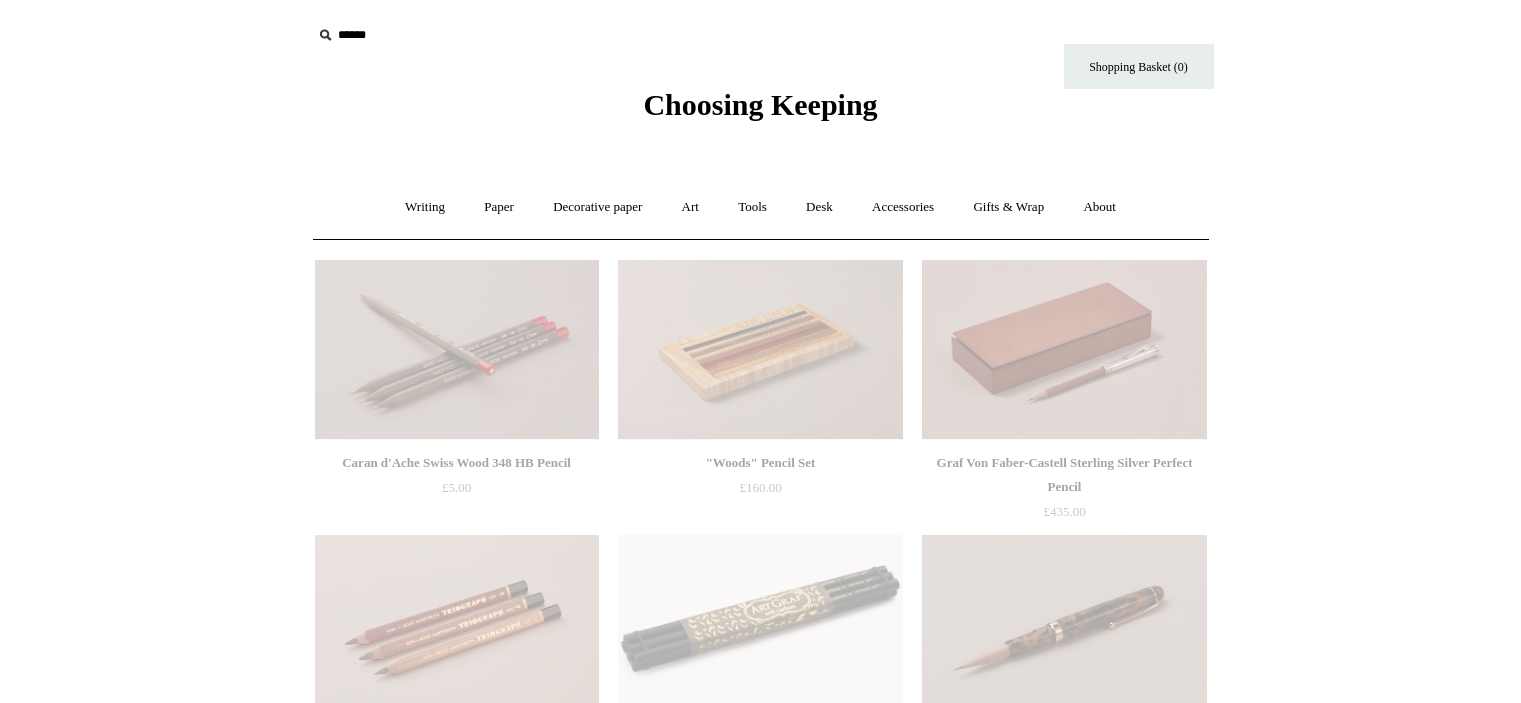 scroll, scrollTop: 0, scrollLeft: 0, axis: both 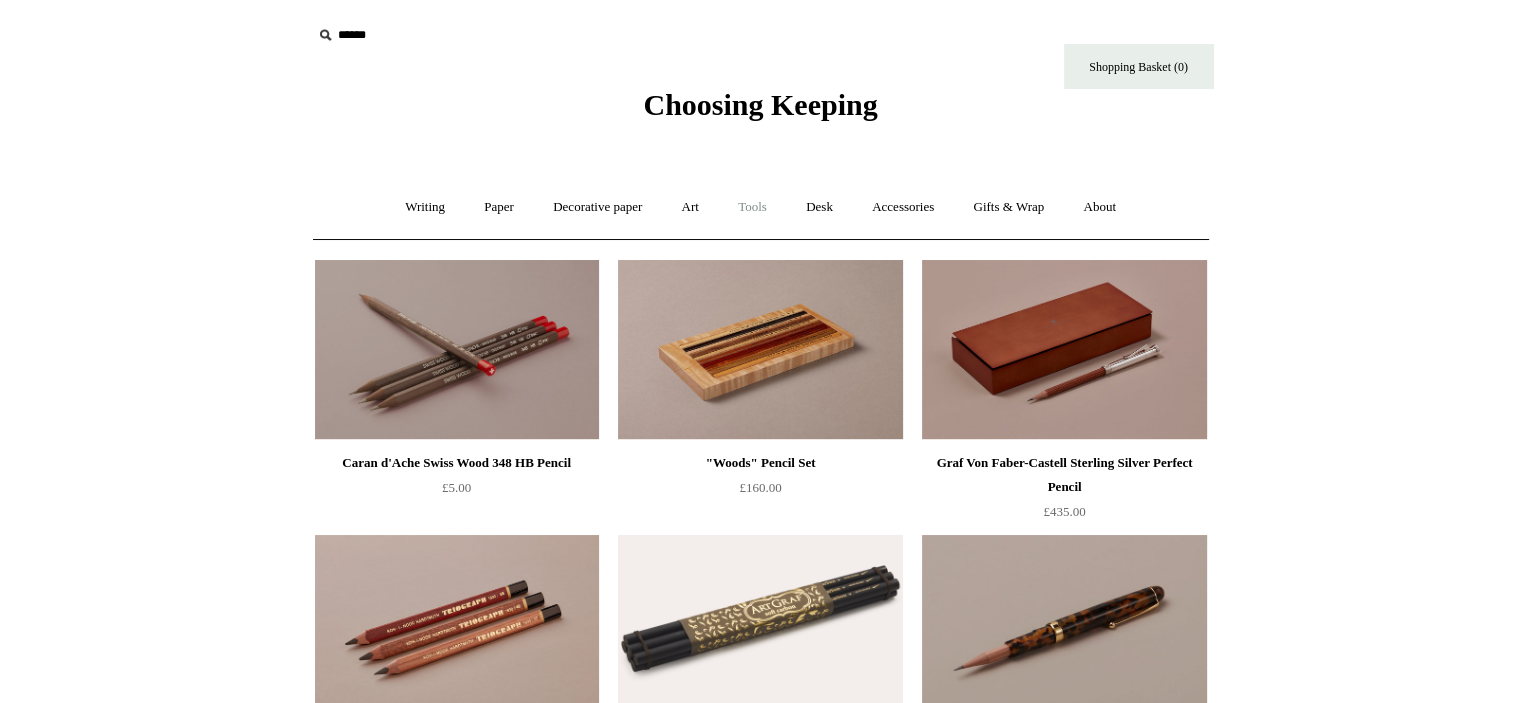 click on "Tools +" at bounding box center [752, 207] 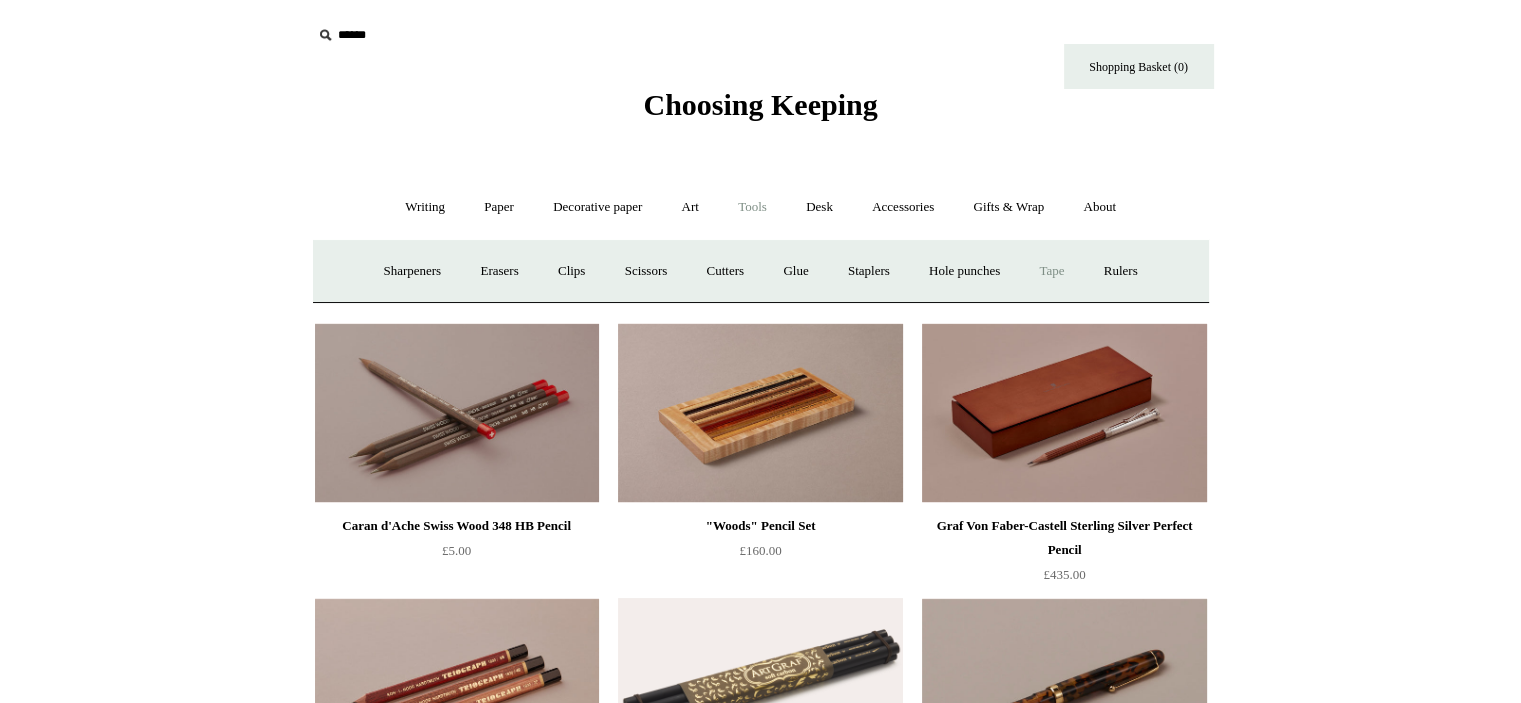 click on "Tape +" at bounding box center [1051, 271] 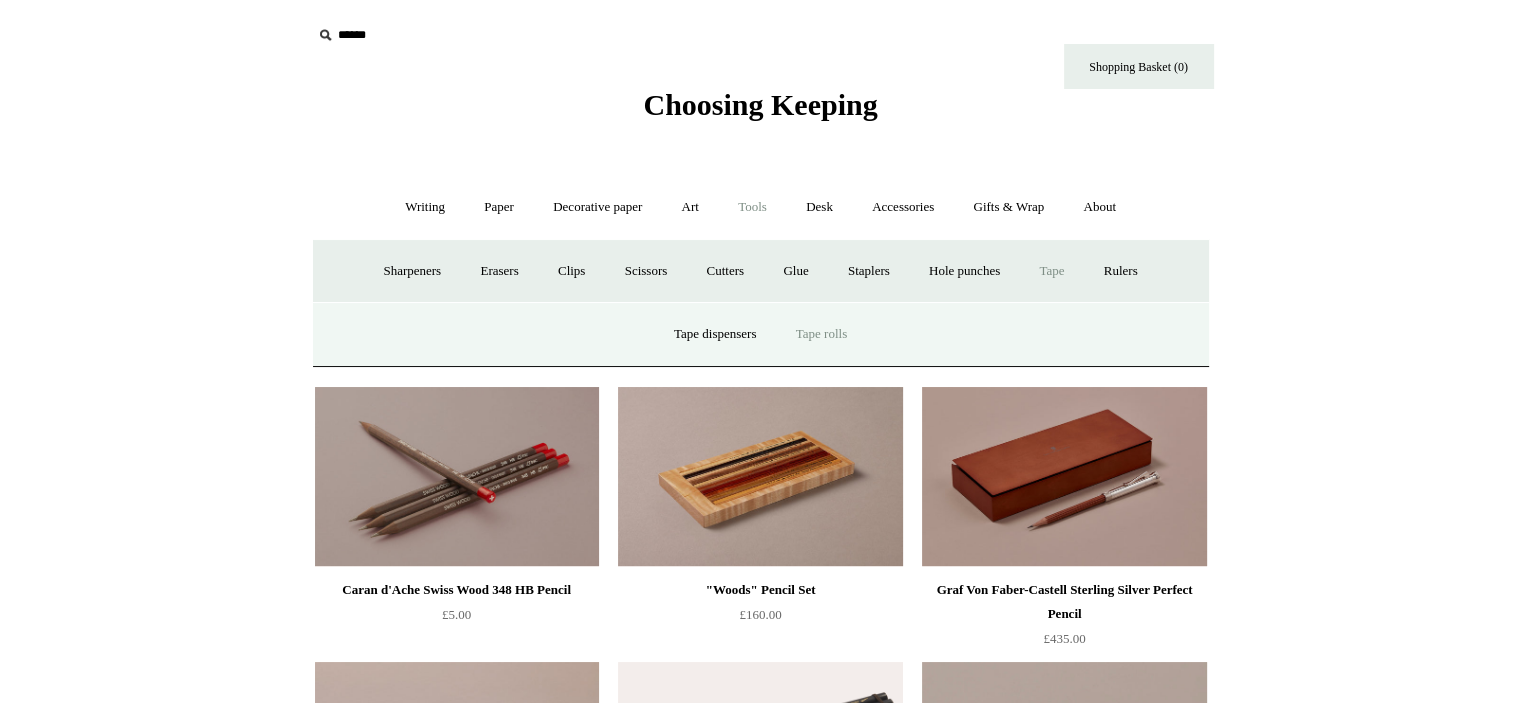 click on "Tape rolls" at bounding box center (821, 334) 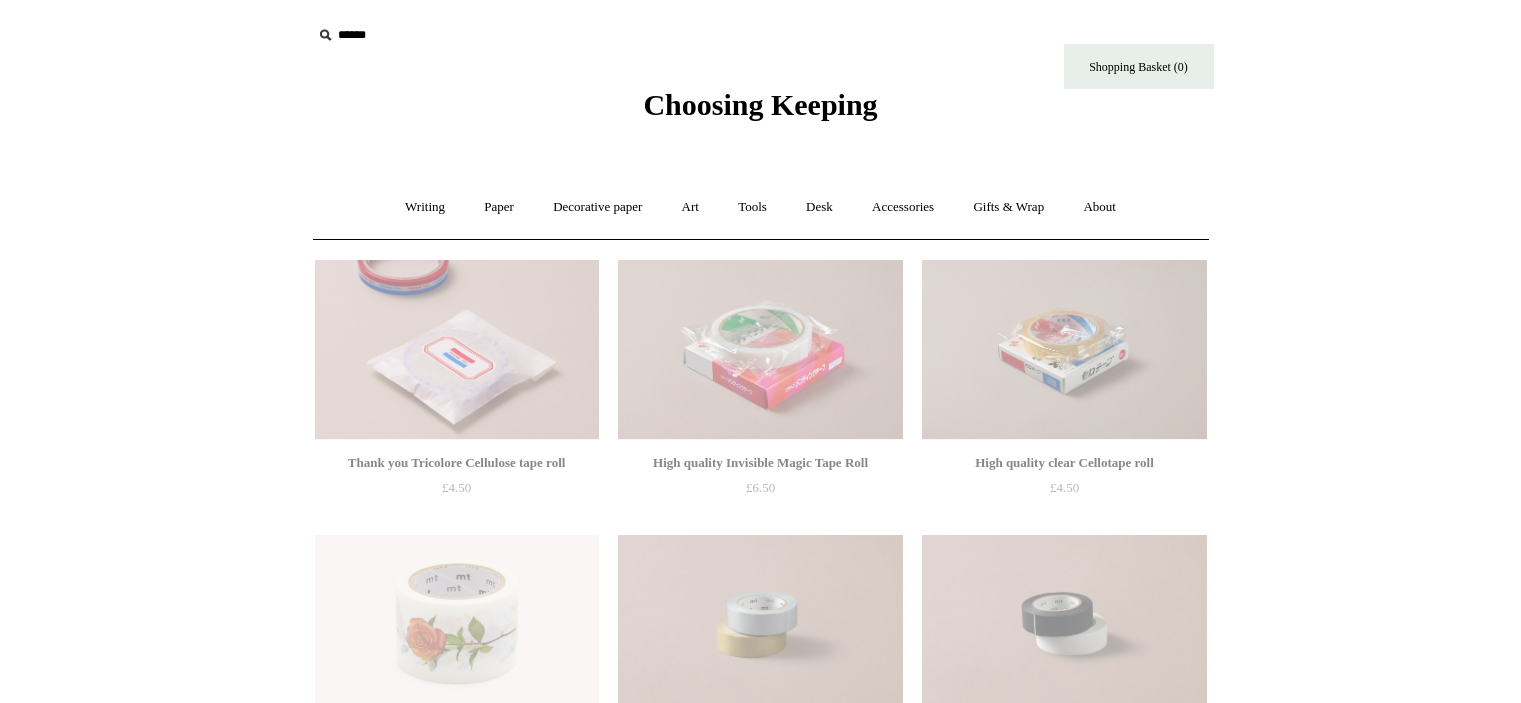 scroll, scrollTop: 0, scrollLeft: 0, axis: both 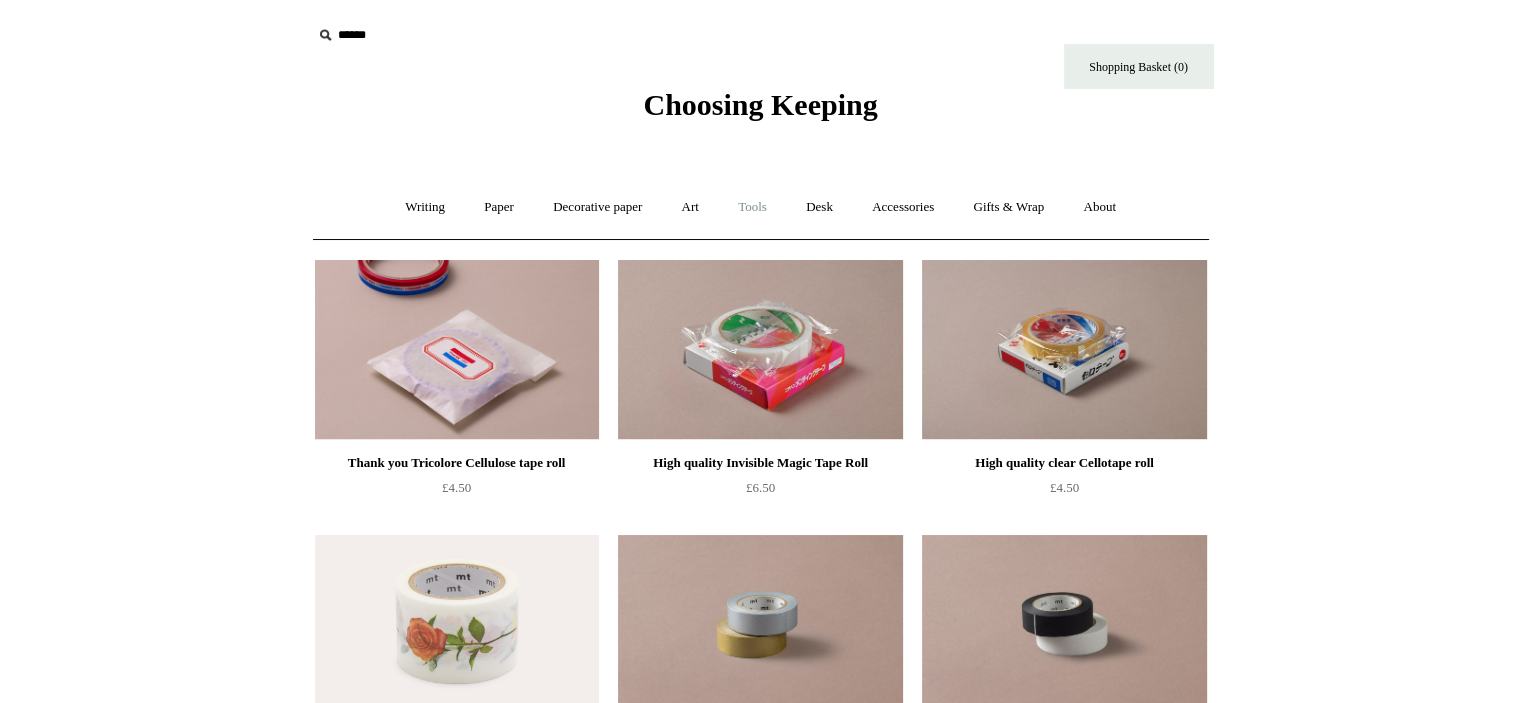 click on "Tools +" at bounding box center [752, 207] 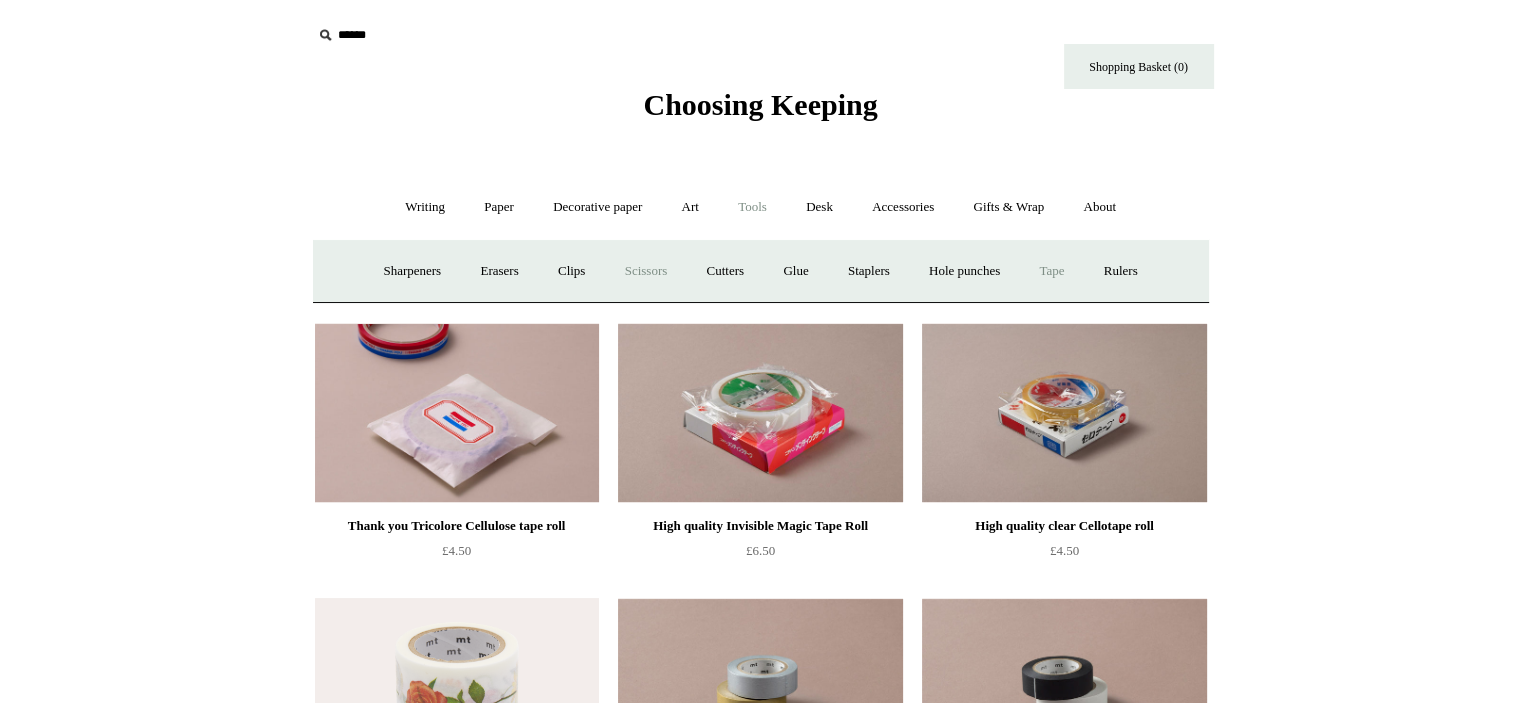 click on "Scissors" at bounding box center [646, 271] 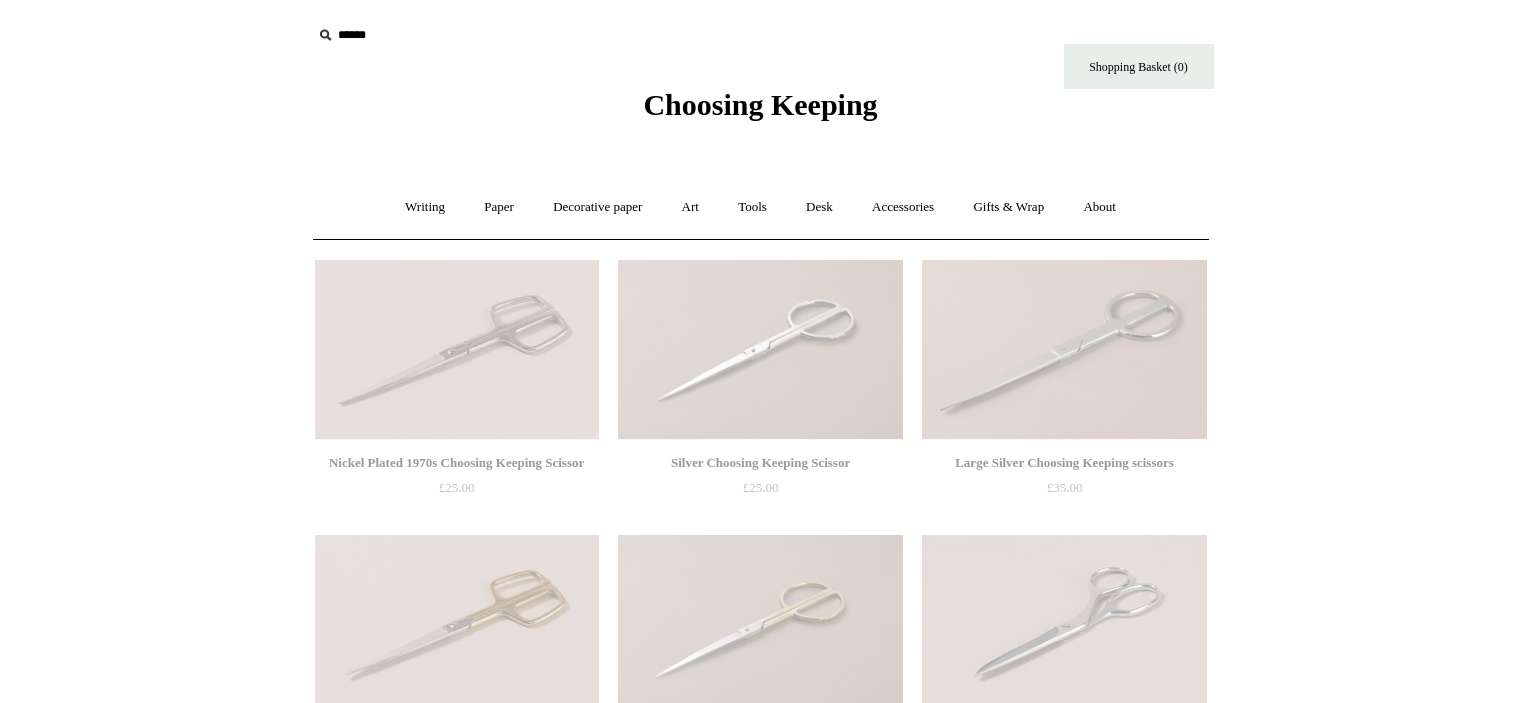 scroll, scrollTop: 0, scrollLeft: 0, axis: both 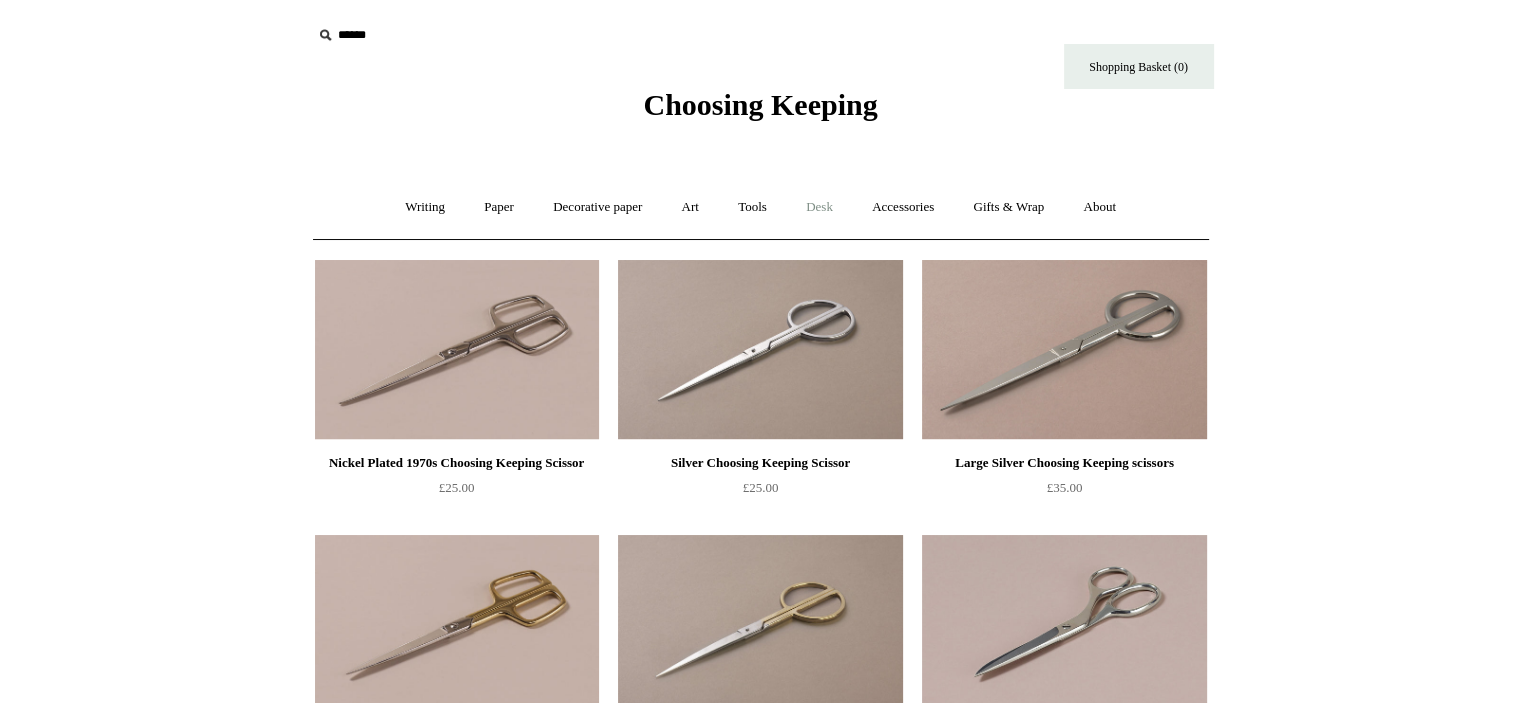 click on "Desk +" at bounding box center [819, 207] 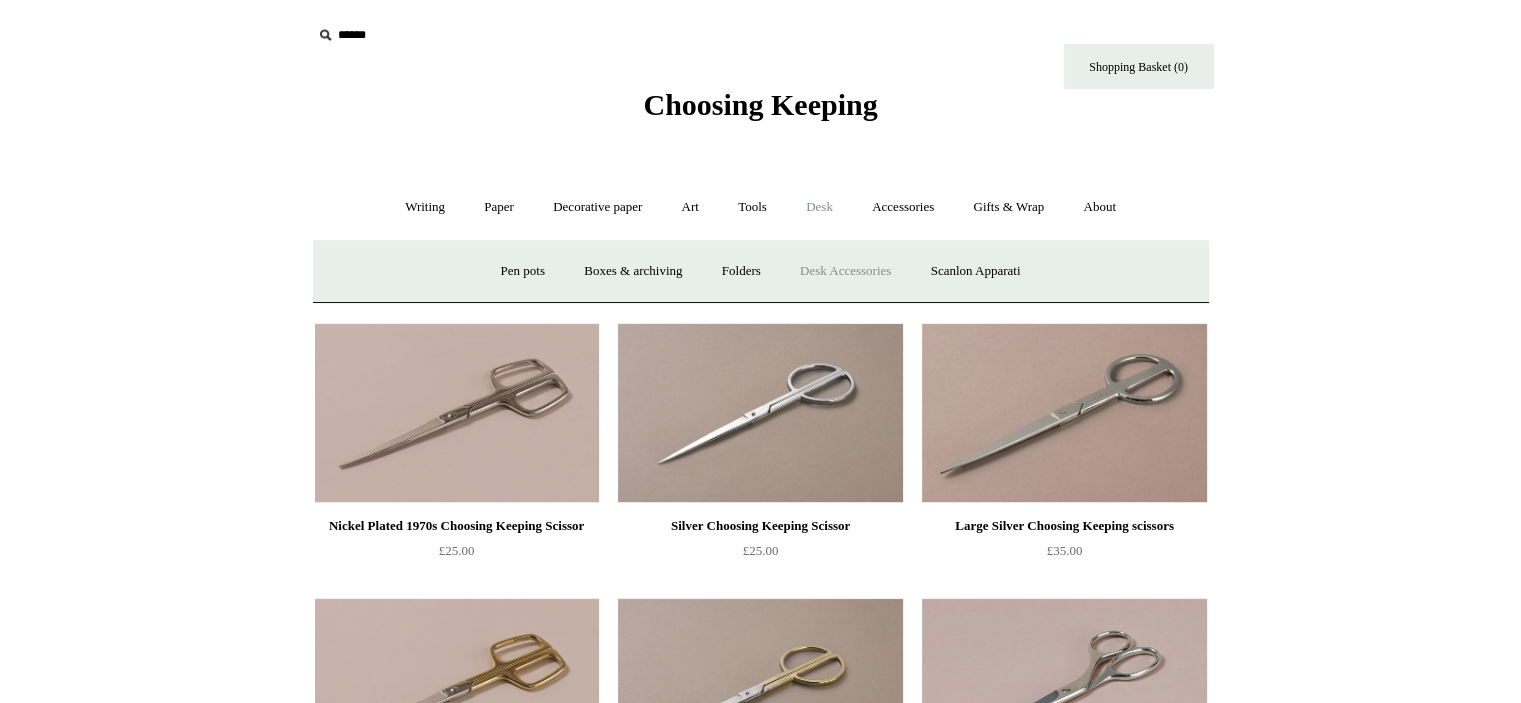 click on "Desk Accessories" at bounding box center (845, 271) 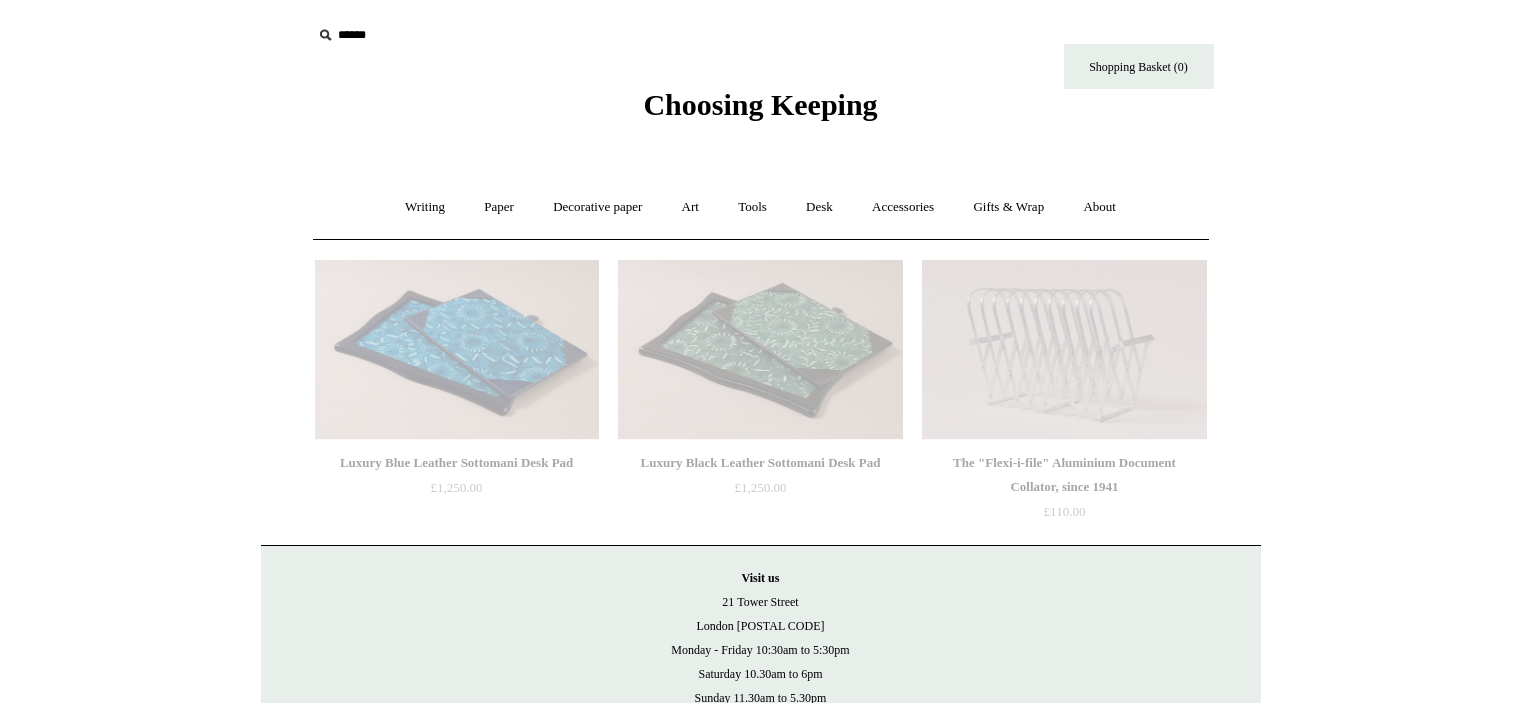 scroll, scrollTop: 0, scrollLeft: 0, axis: both 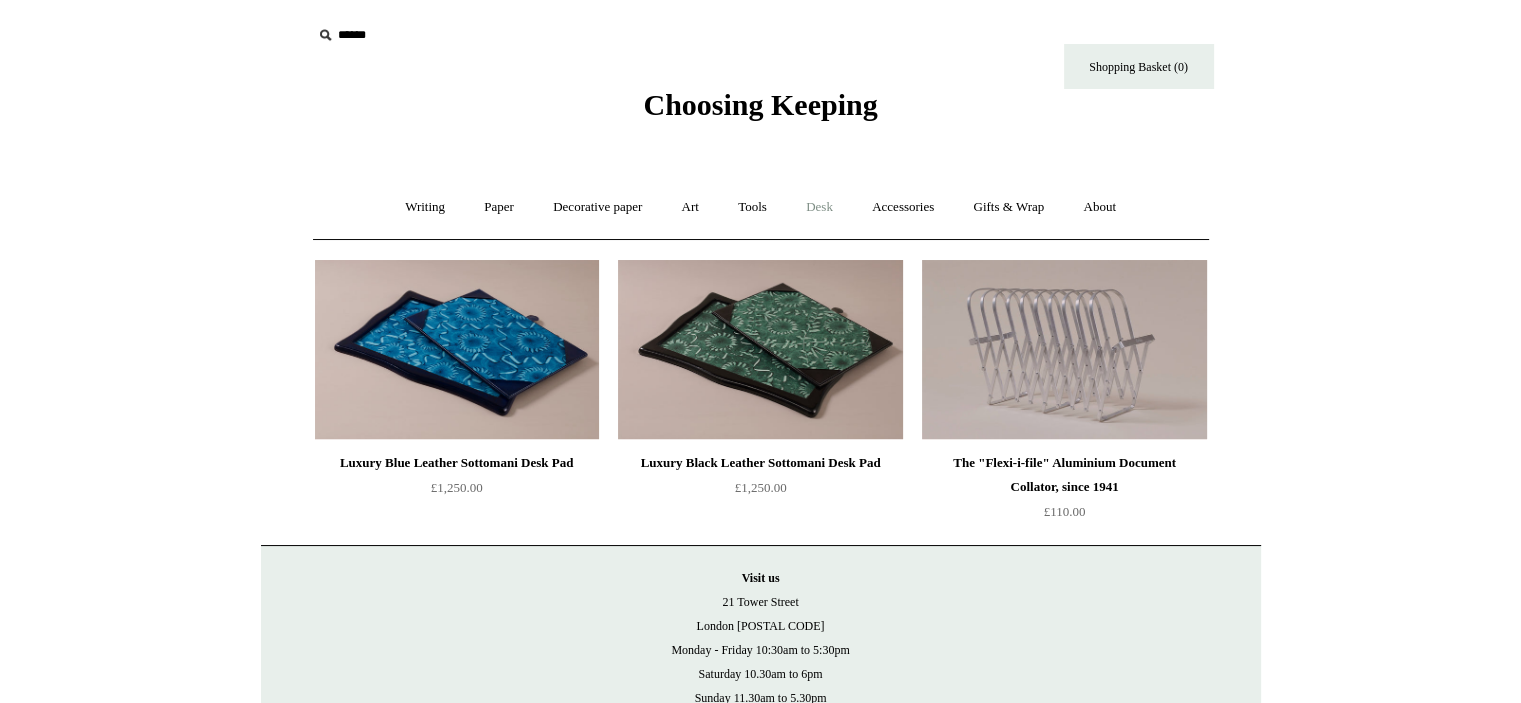 click on "Desk +" at bounding box center [819, 207] 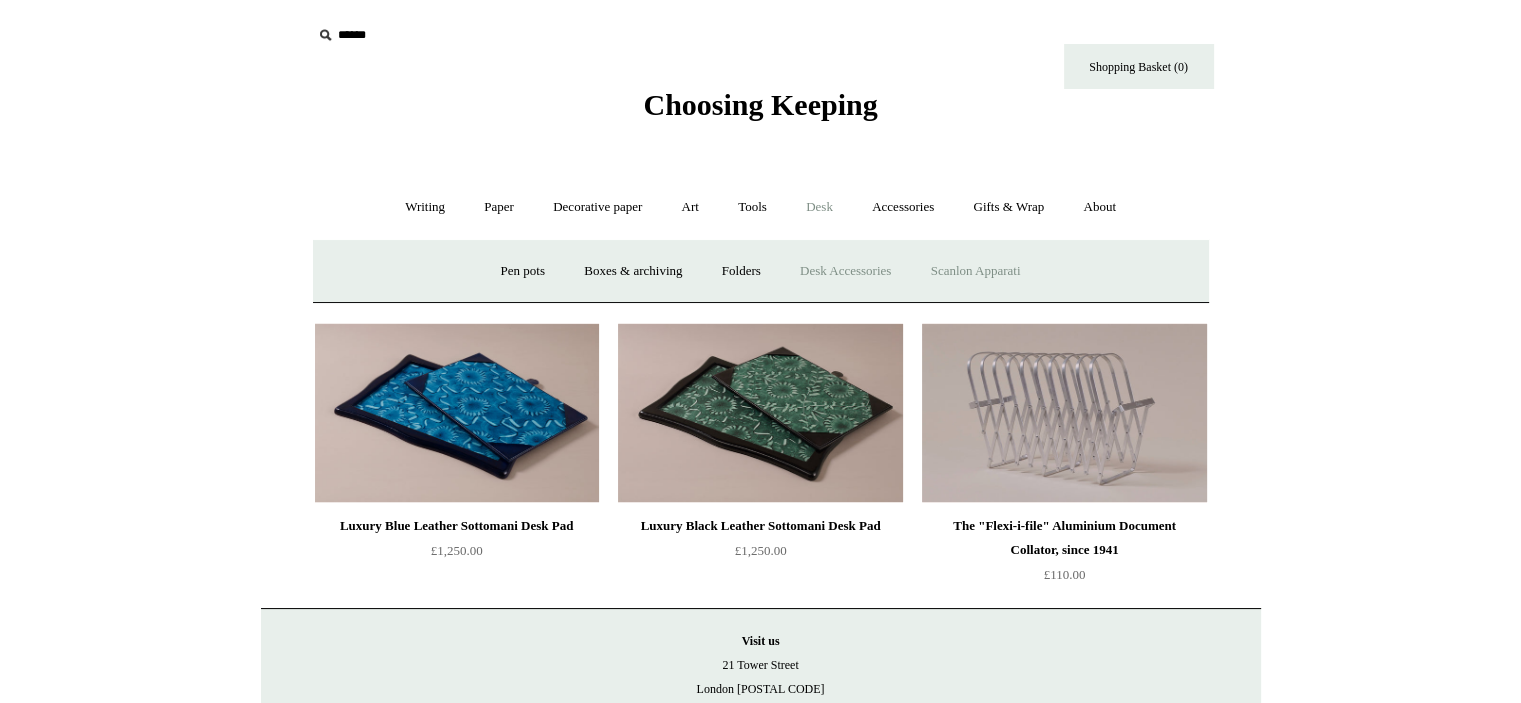 click on "Scanlon Apparati" at bounding box center [976, 271] 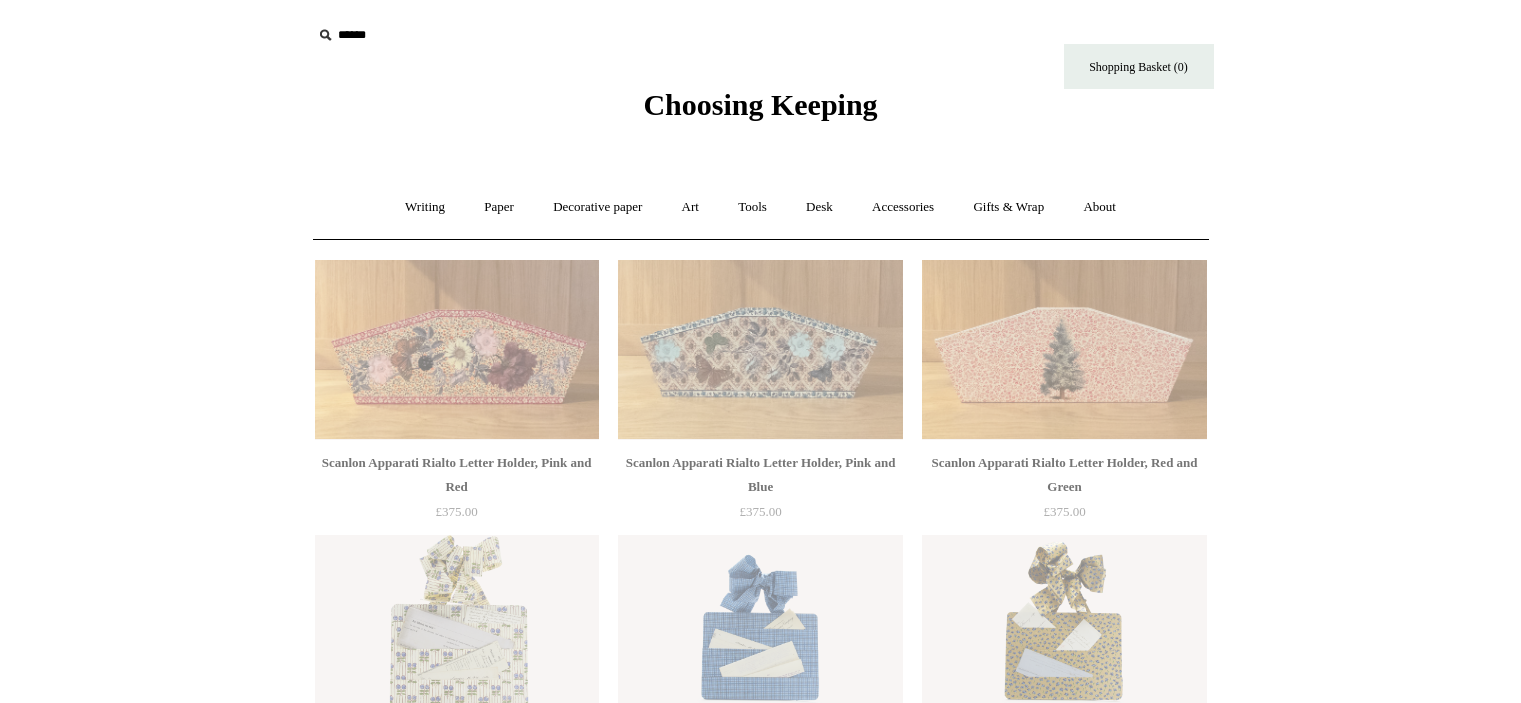scroll, scrollTop: 0, scrollLeft: 0, axis: both 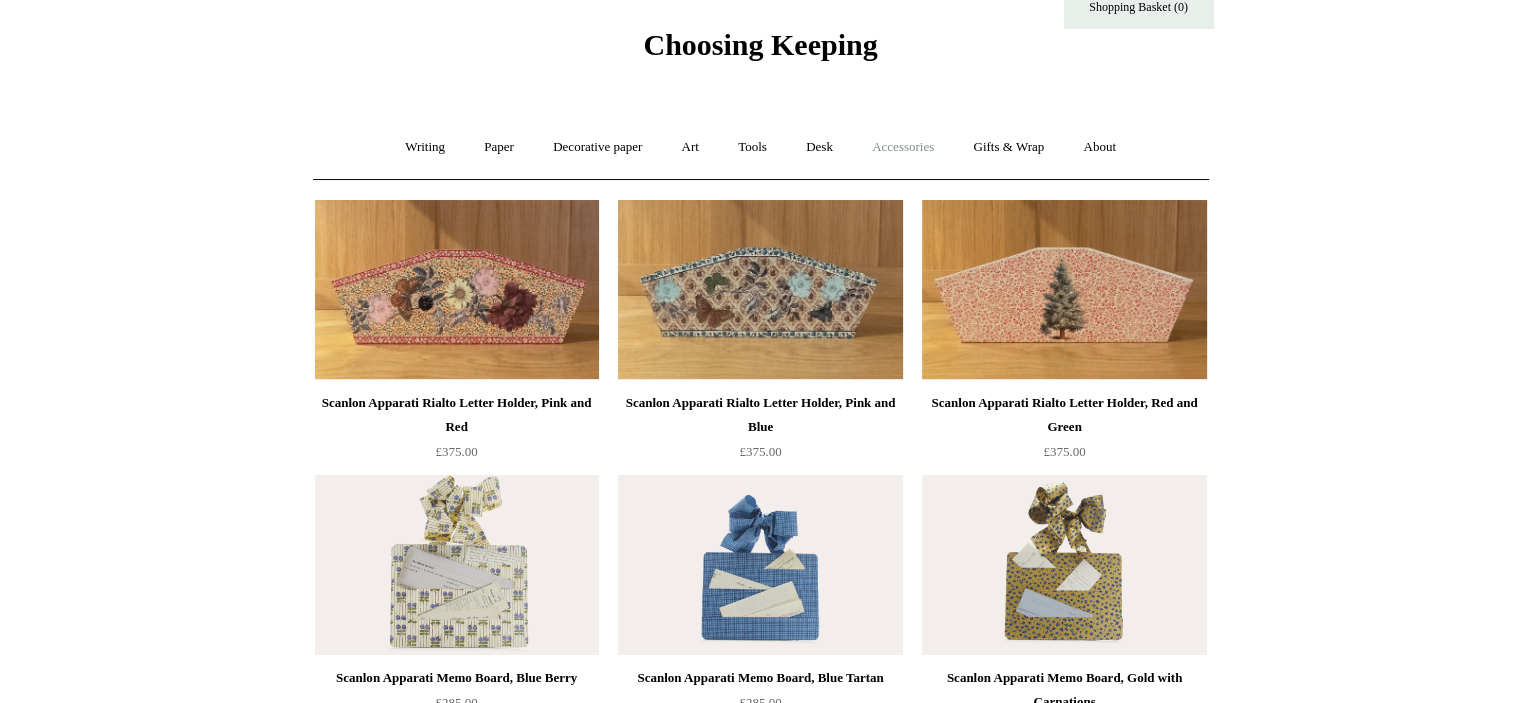 click on "Accessories +" at bounding box center (903, 147) 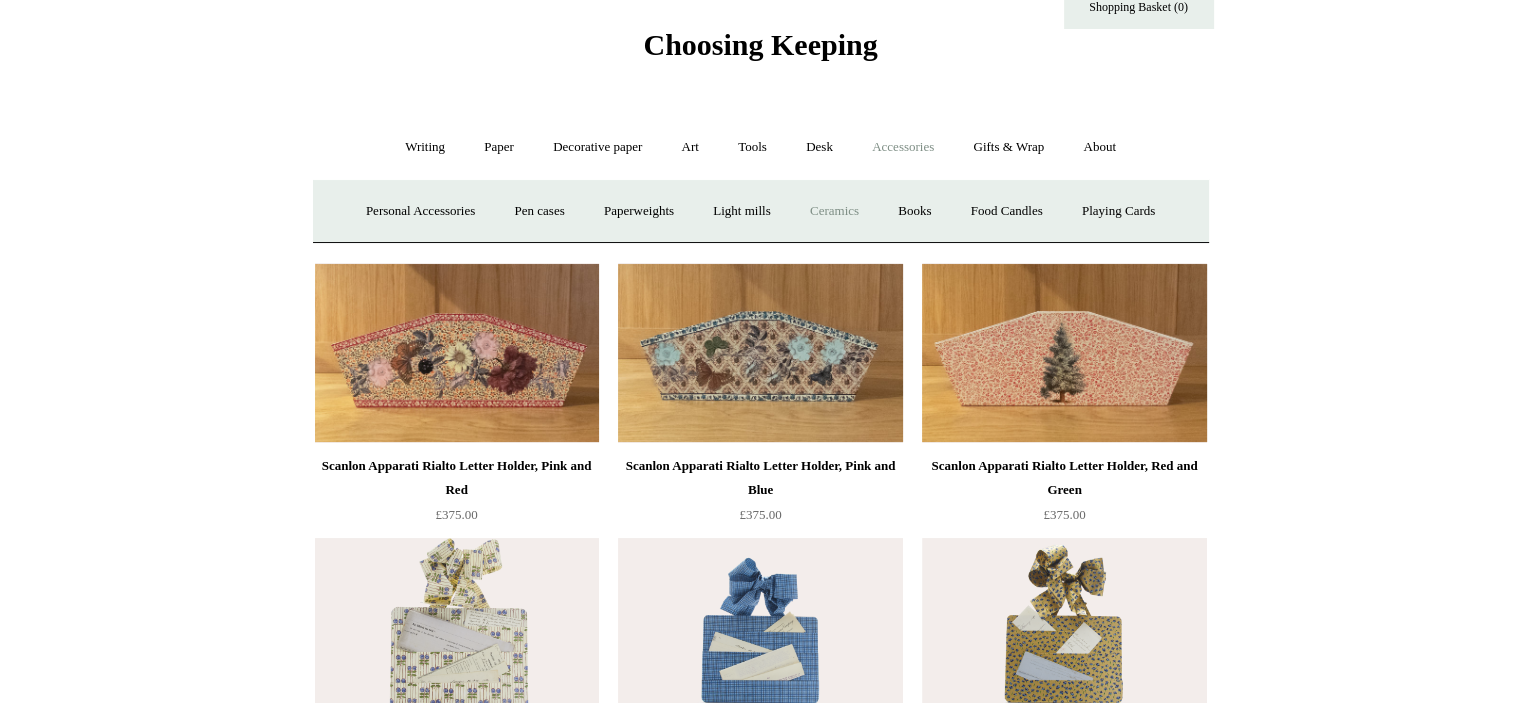 click on "Ceramics  +" at bounding box center [834, 211] 